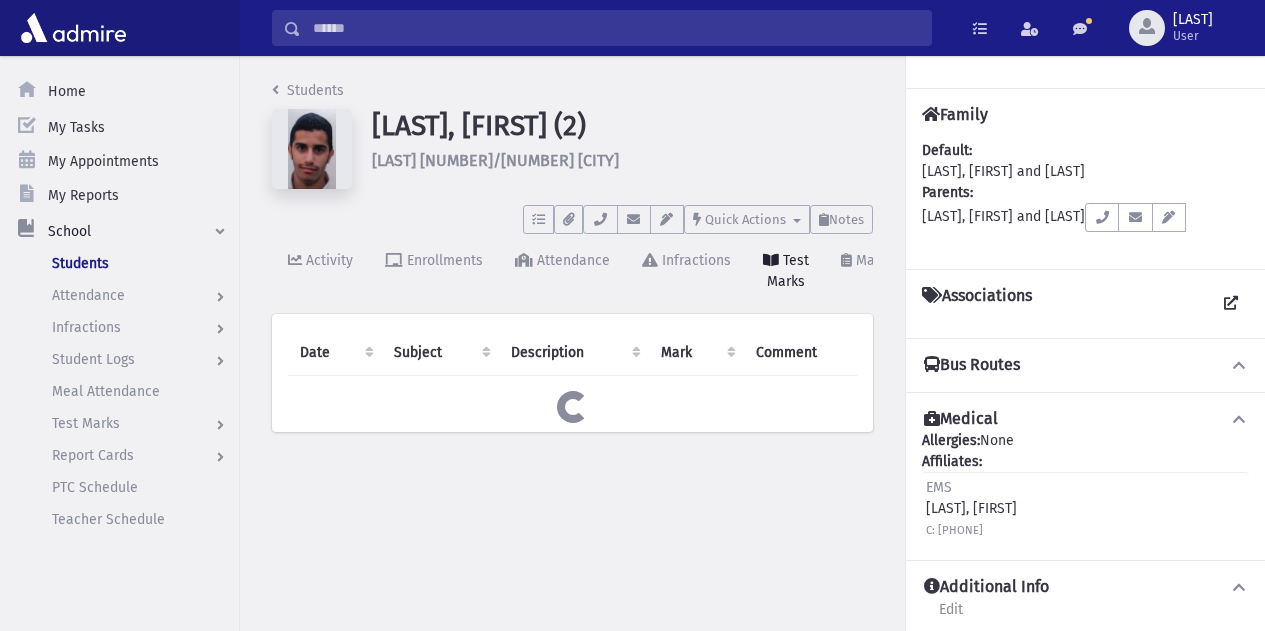scroll, scrollTop: 0, scrollLeft: 0, axis: both 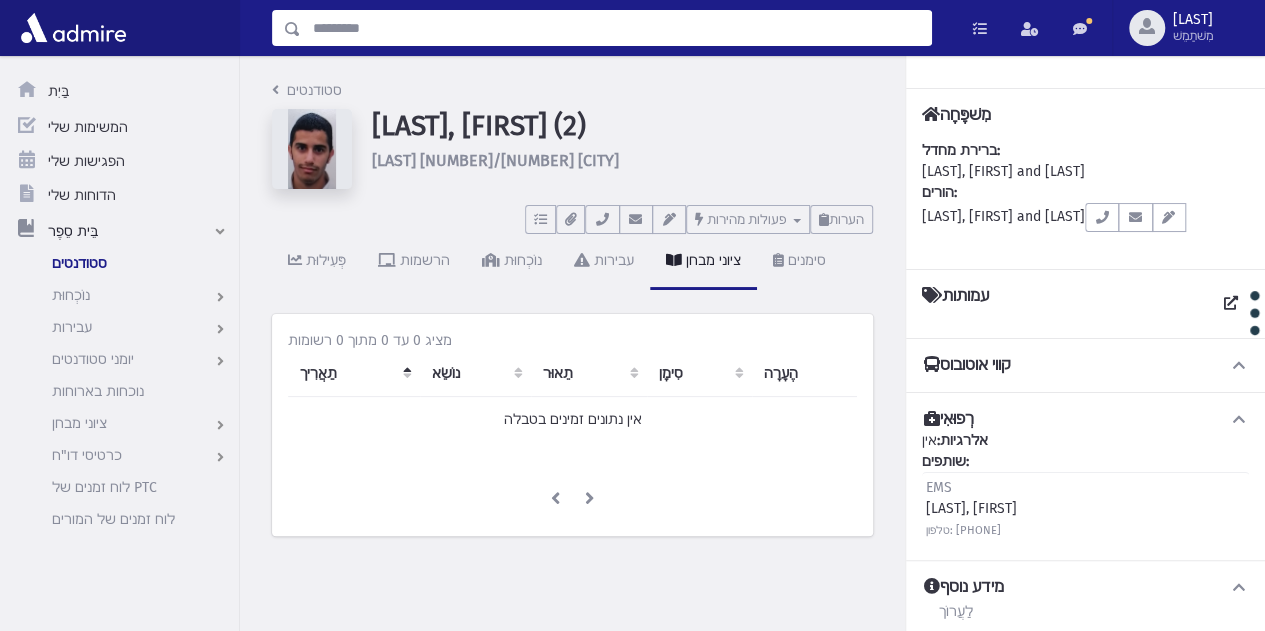 click at bounding box center [616, 28] 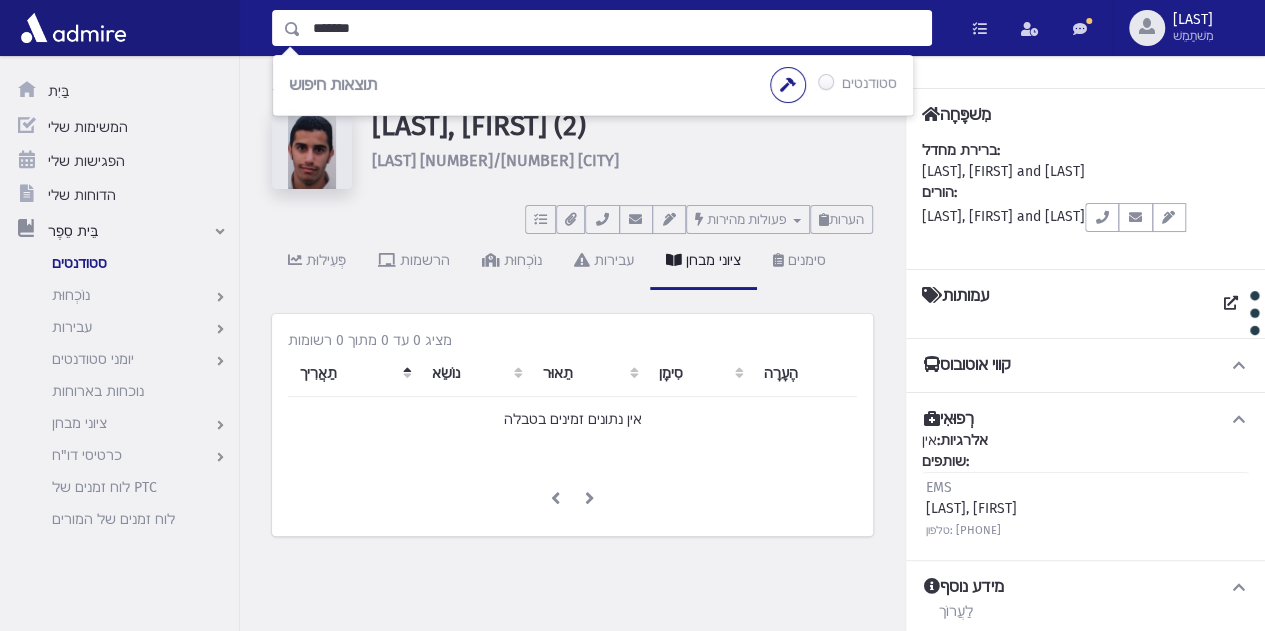 type on "*******" 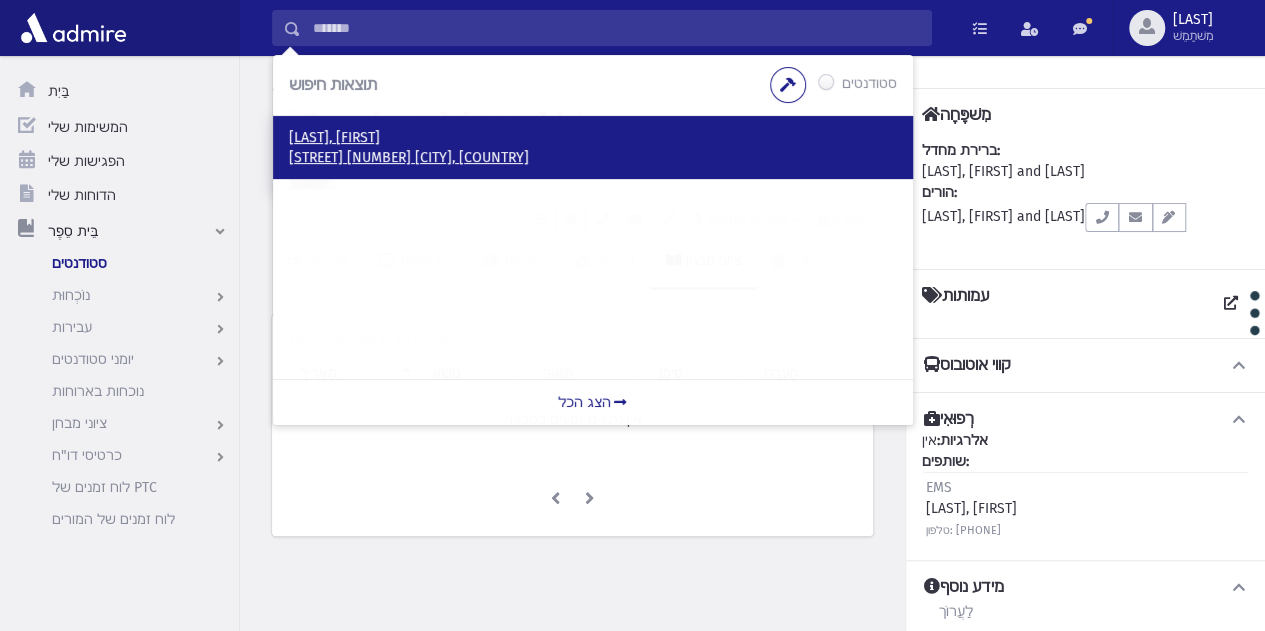 click on "הכסטר, אליו" at bounding box center (593, 138) 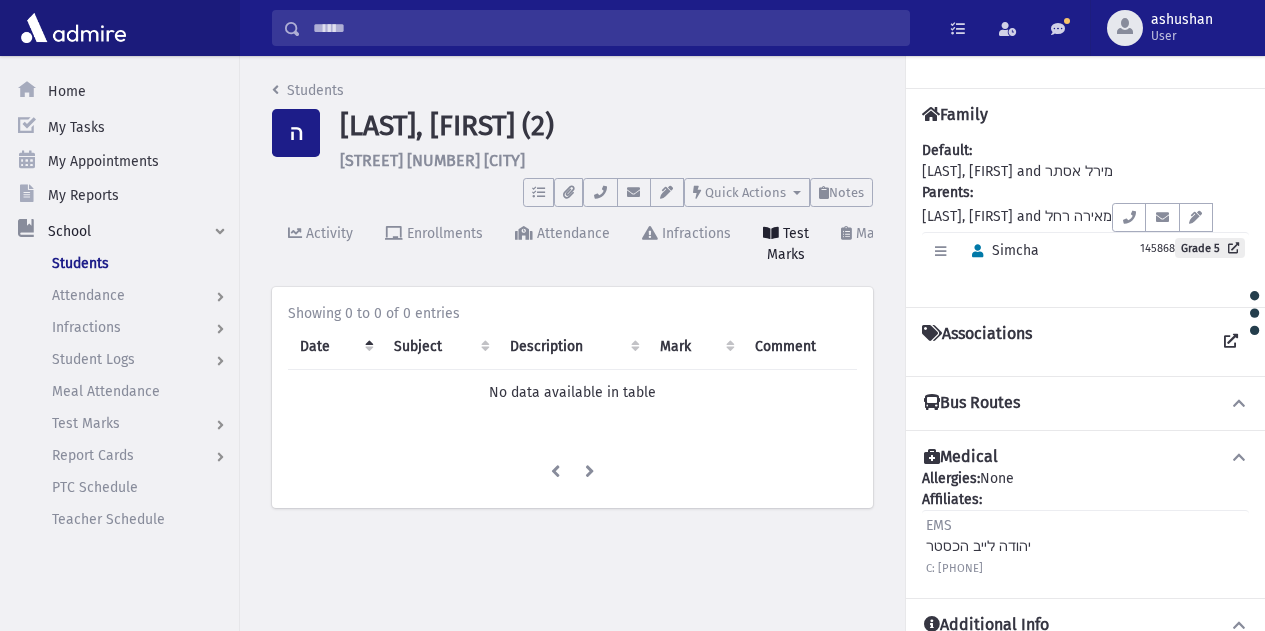 scroll, scrollTop: 0, scrollLeft: 0, axis: both 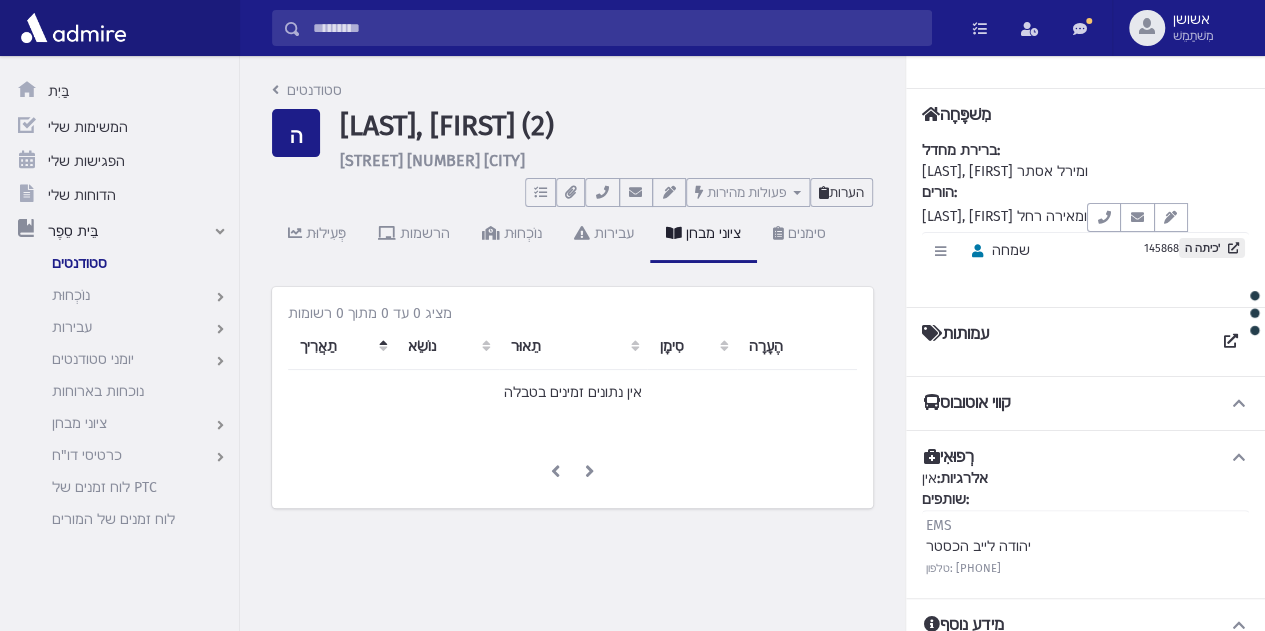 click on "הערות" at bounding box center (841, 192) 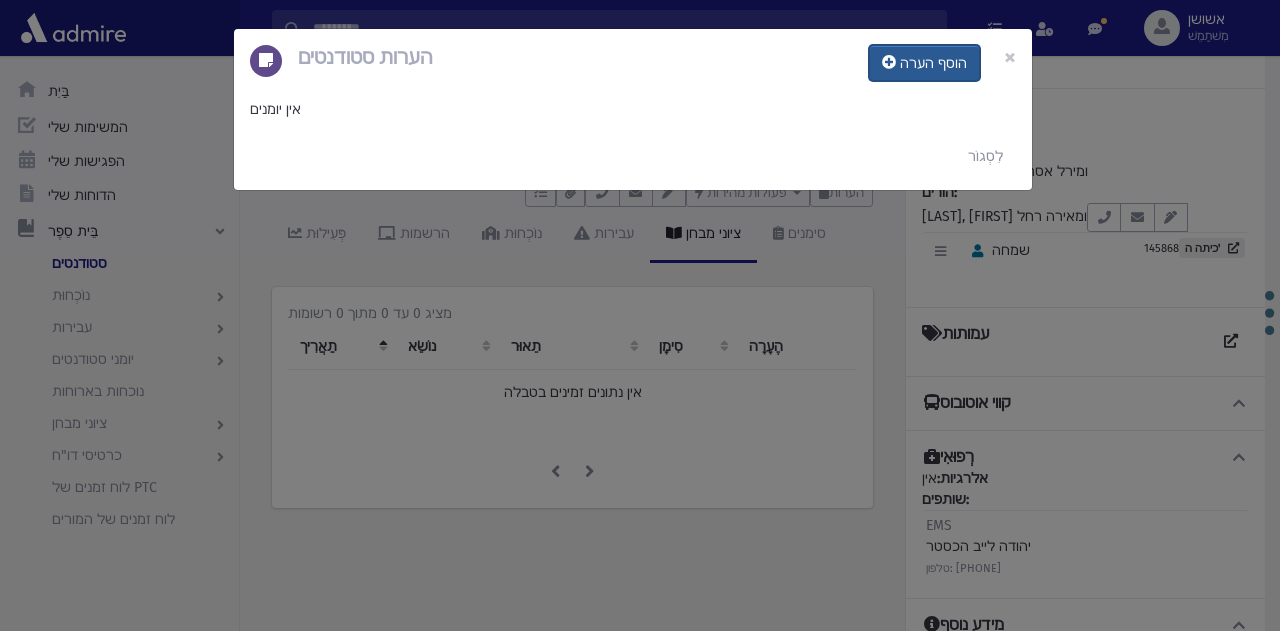 click on "הוסף הערה" at bounding box center (933, 63) 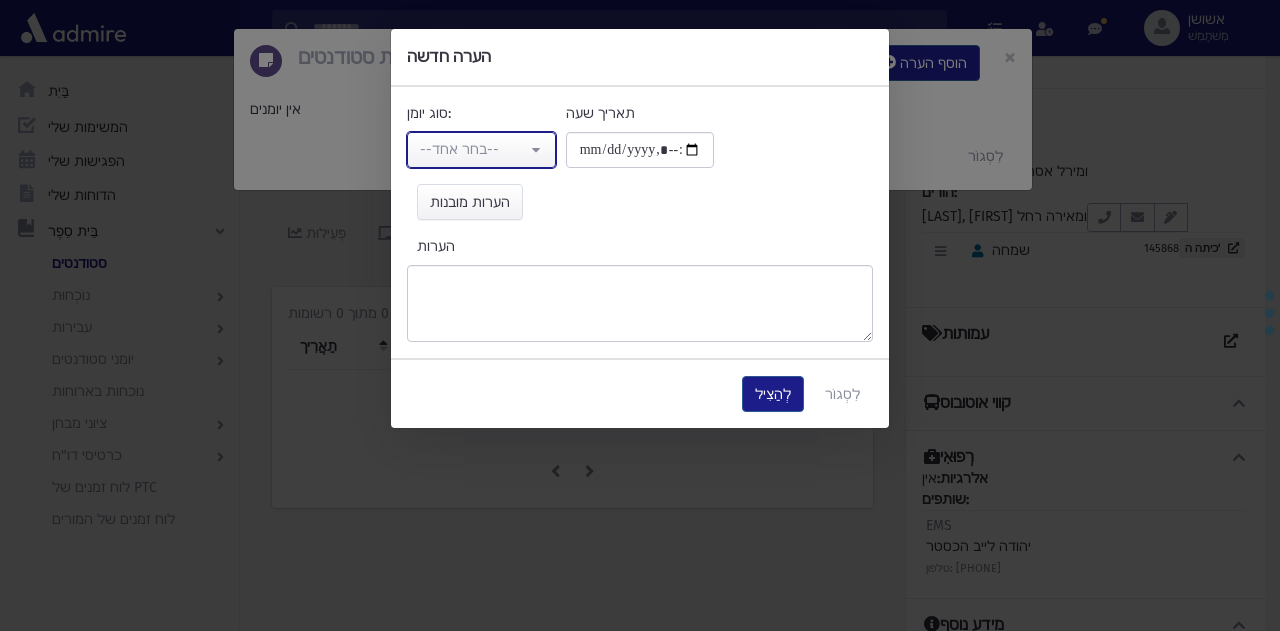 click on "--בחר אחד--" at bounding box center [473, 149] 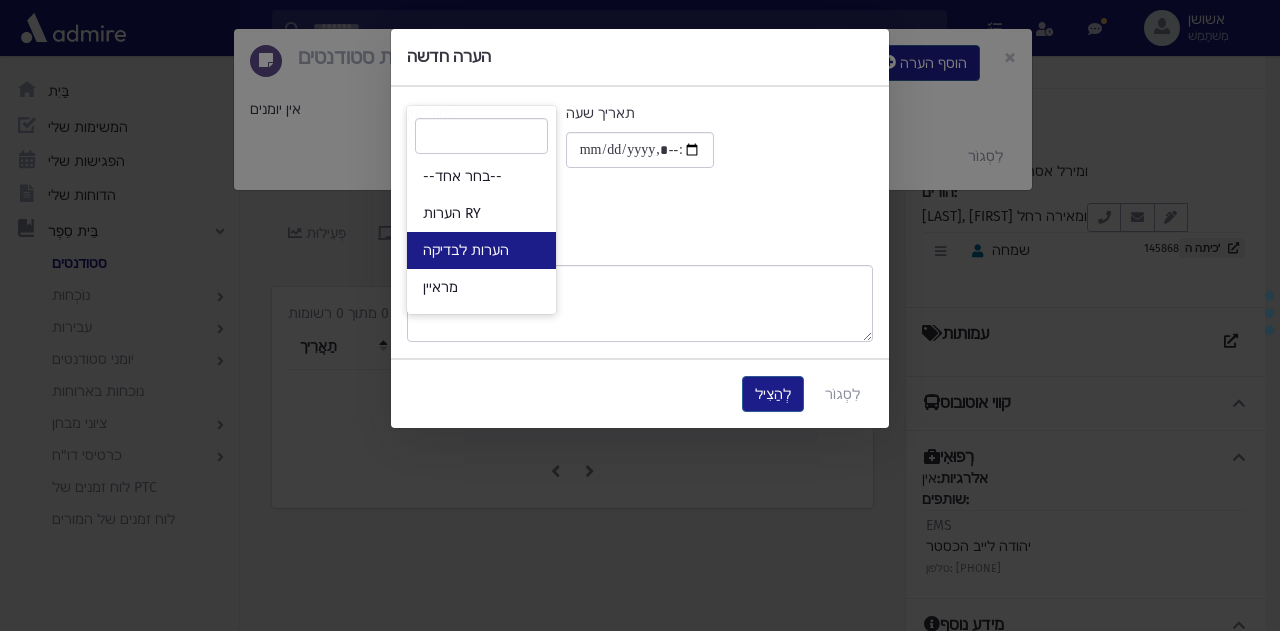 click on "הערות לבדיקה" at bounding box center (481, 250) 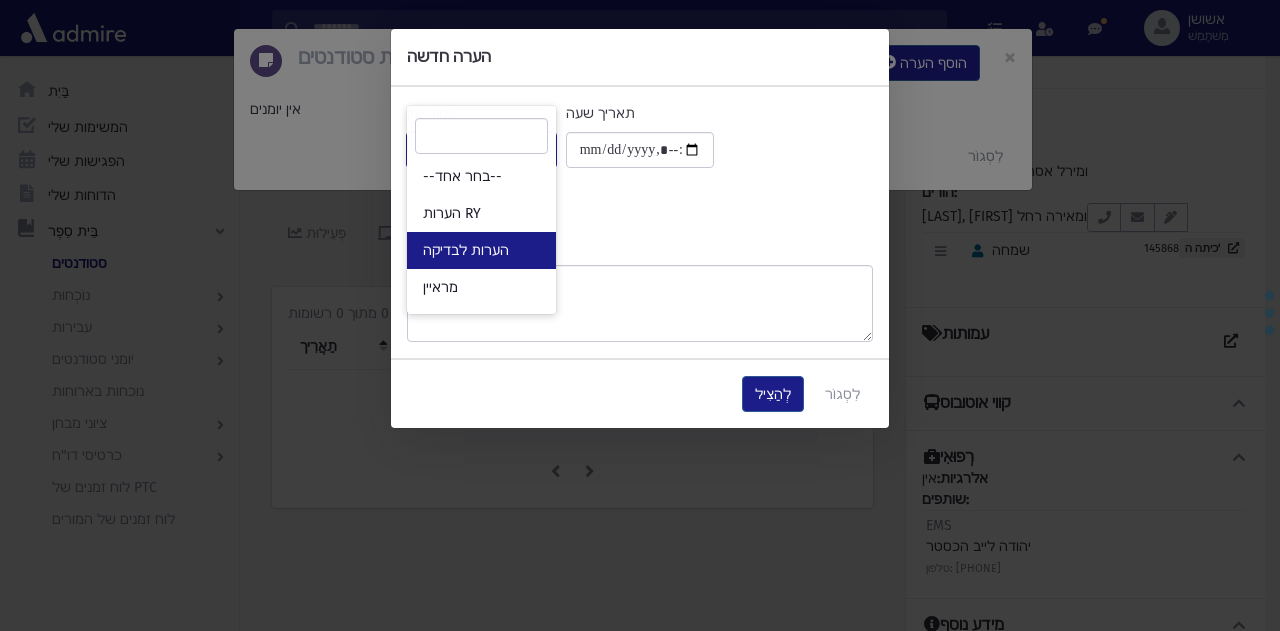 select on "*" 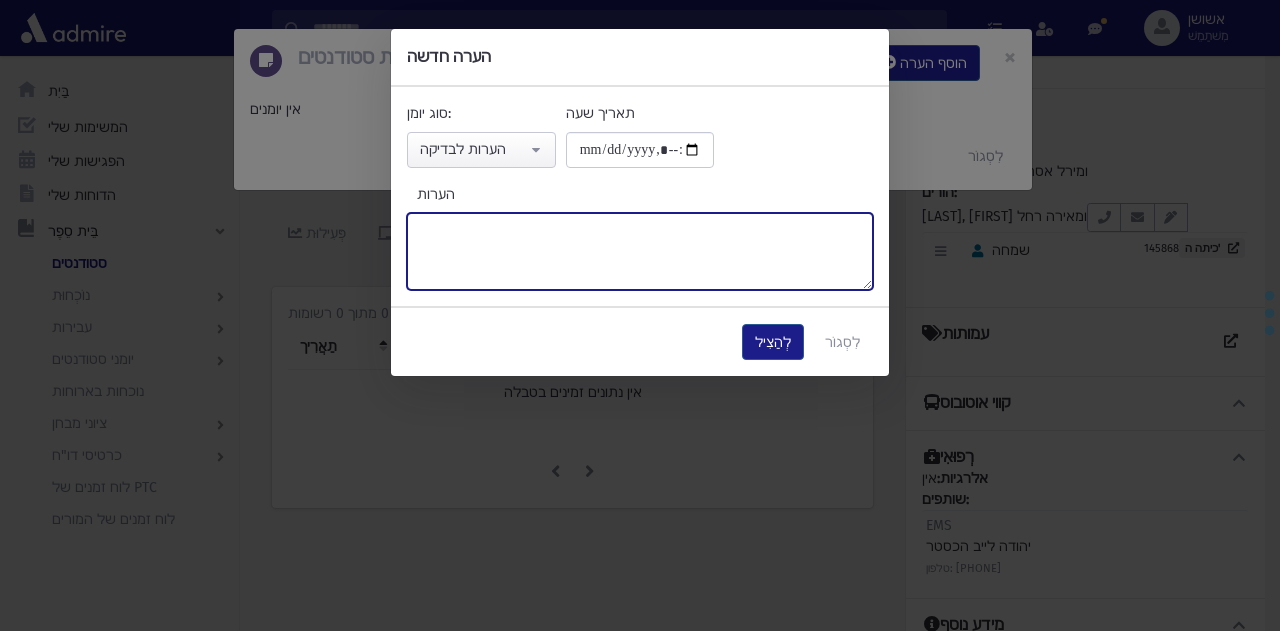 click on "הערות" at bounding box center [640, 251] 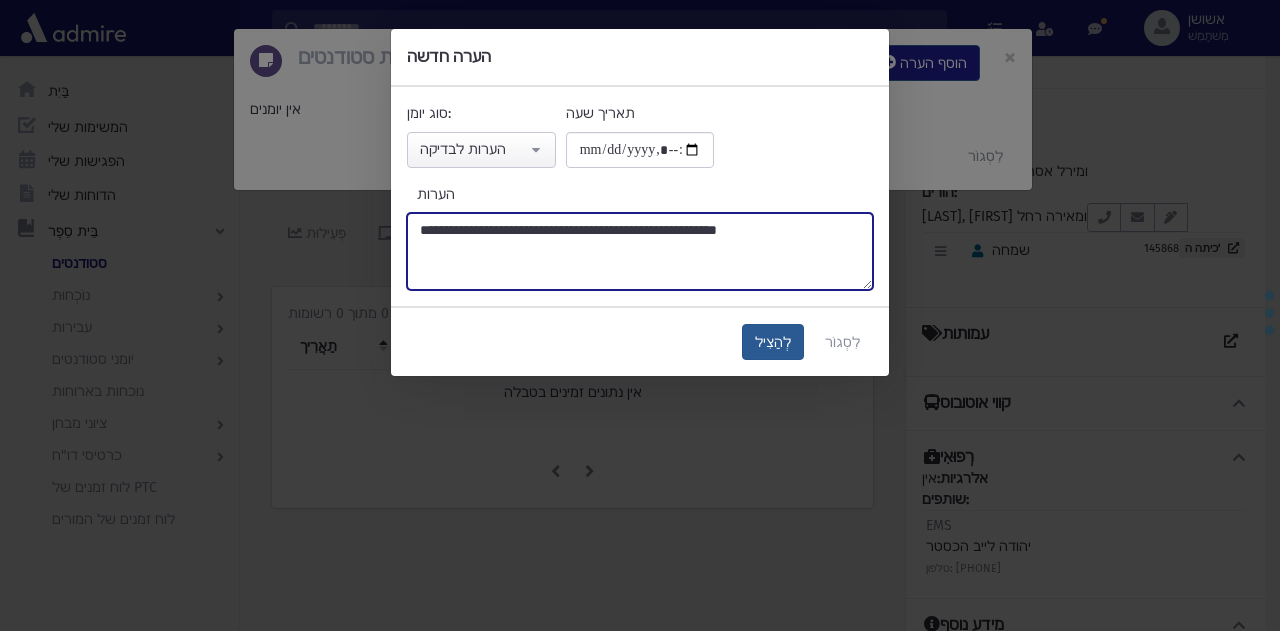type on "**********" 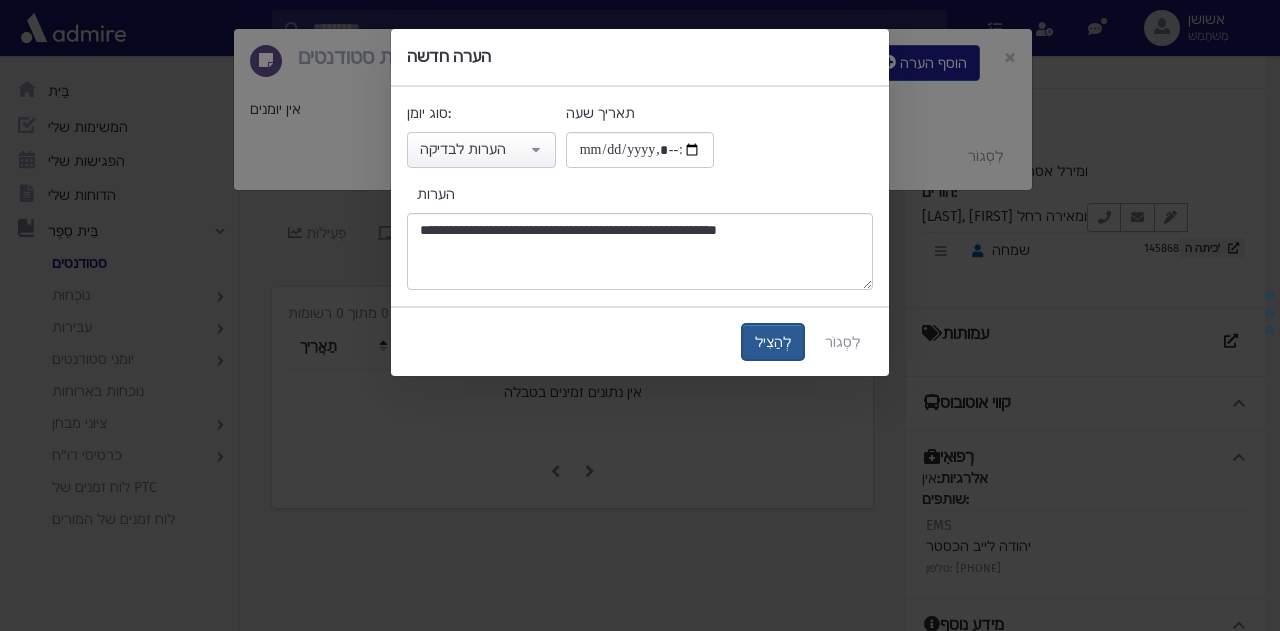 click on "לְהַצִיל" at bounding box center (773, 342) 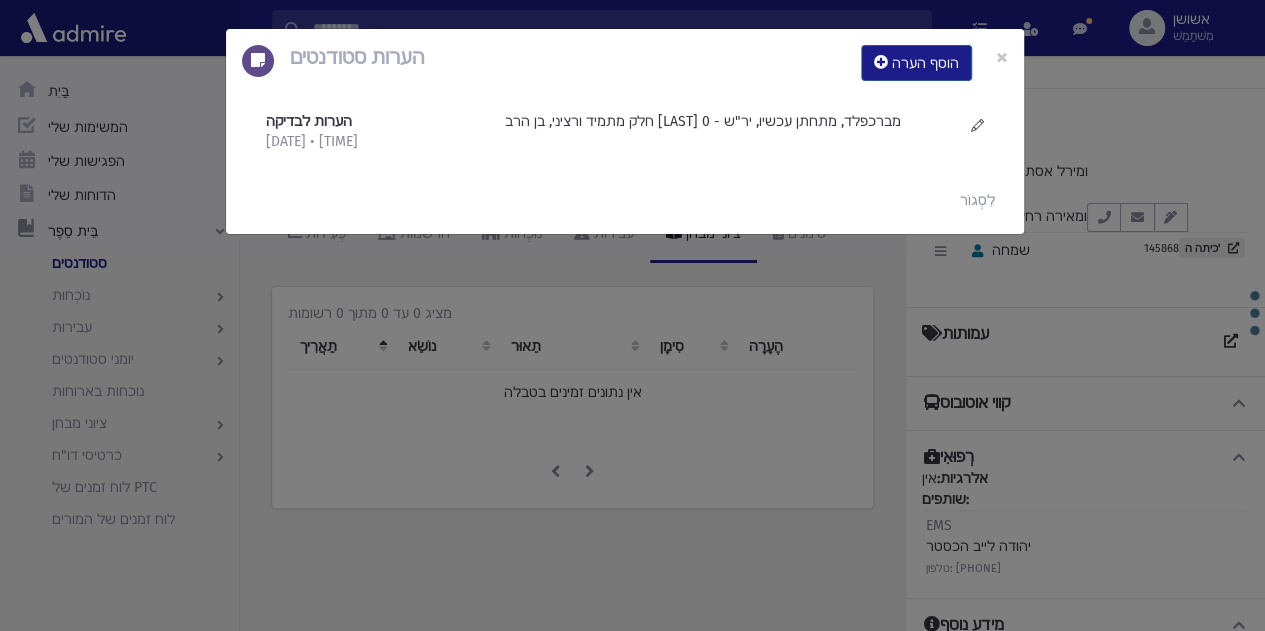 click on "הערות סטודנטים
הוסף הערה
×
הערות לבדיקה
8/5/2025 • 2:48 לפנות בוקר" at bounding box center (632, 315) 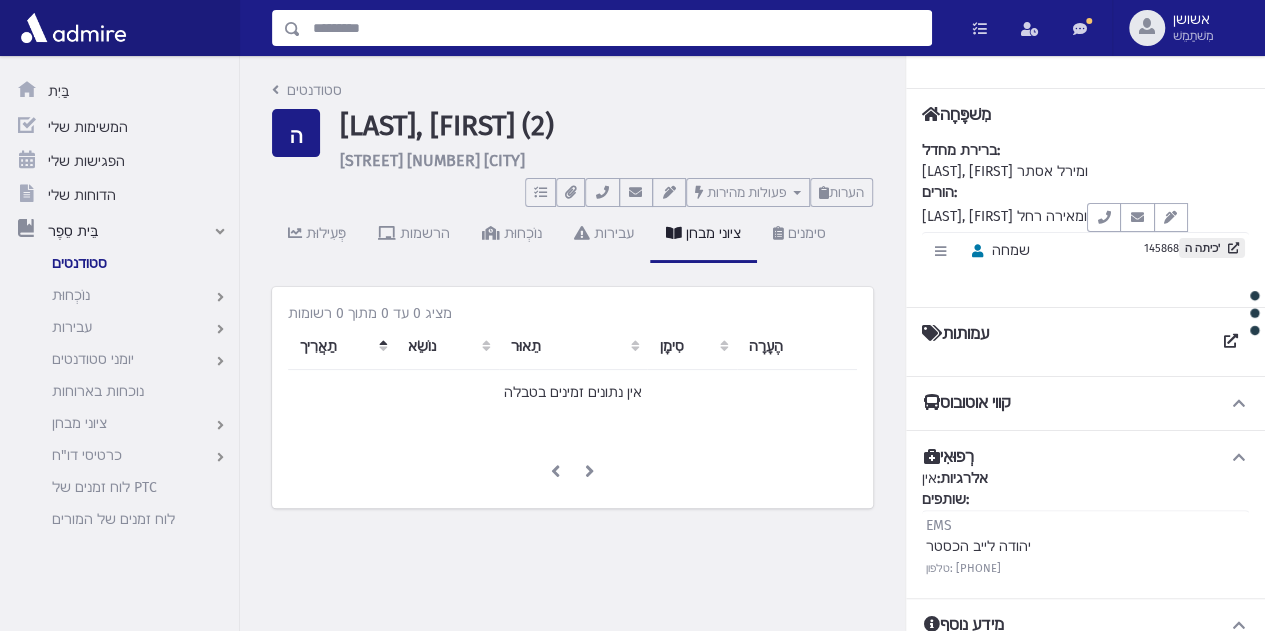 click at bounding box center [616, 28] 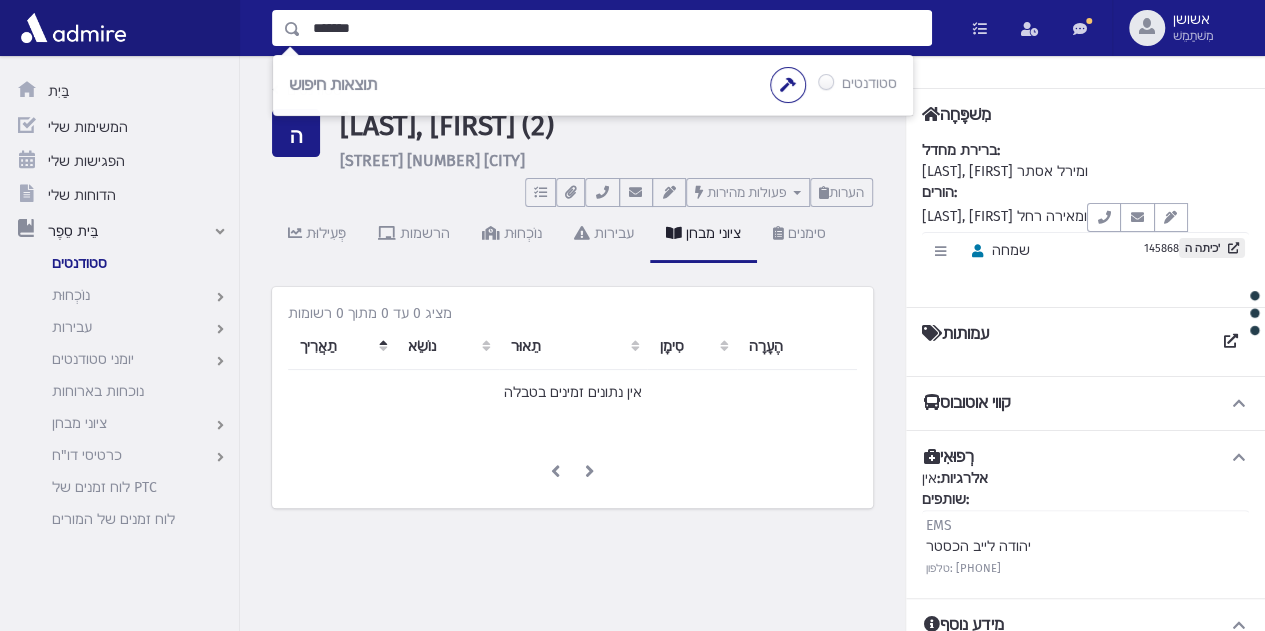 type on "*******" 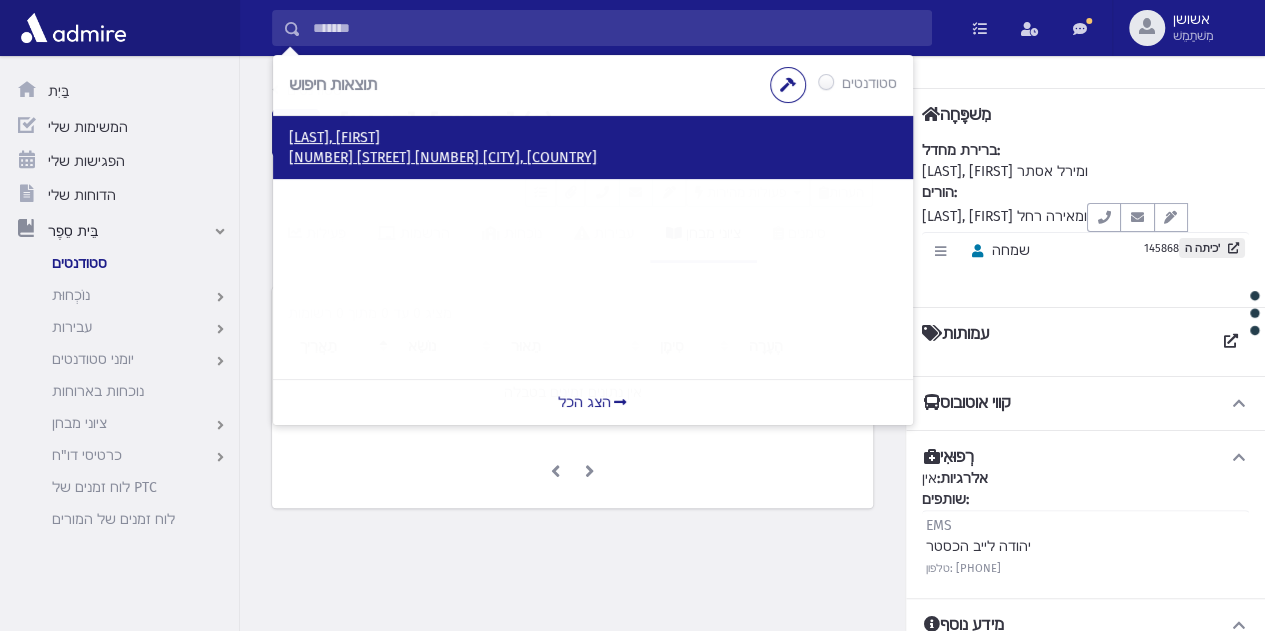 click on "שלאס, מאיר" at bounding box center (334, 137) 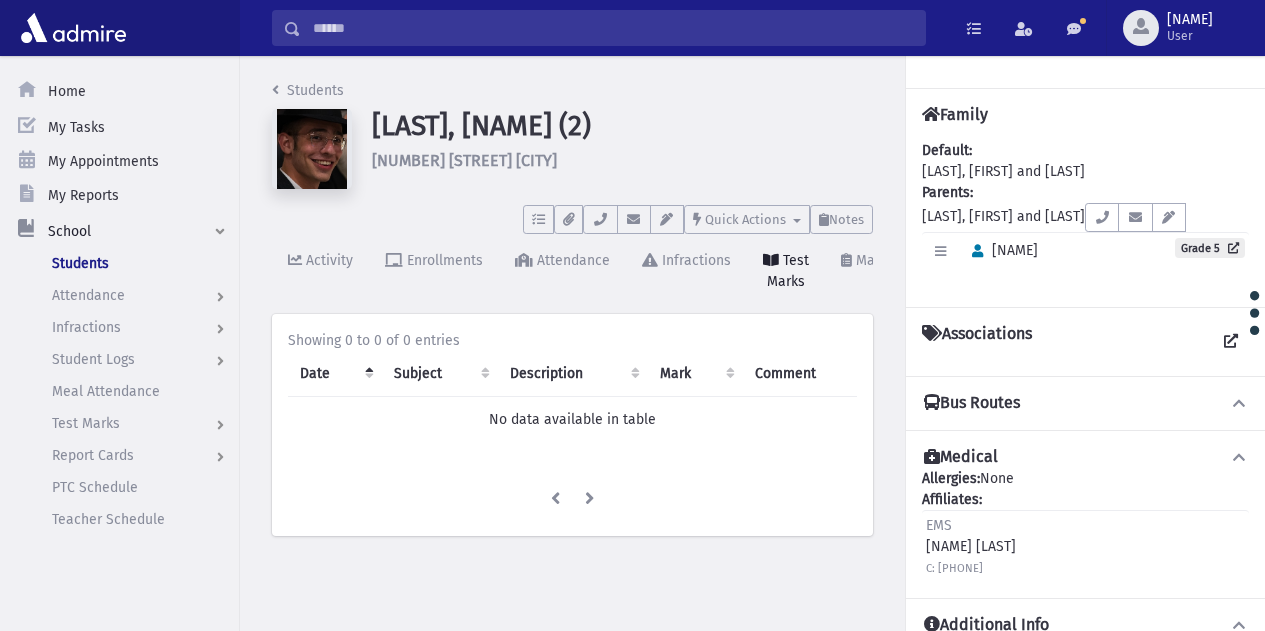 scroll, scrollTop: 0, scrollLeft: 0, axis: both 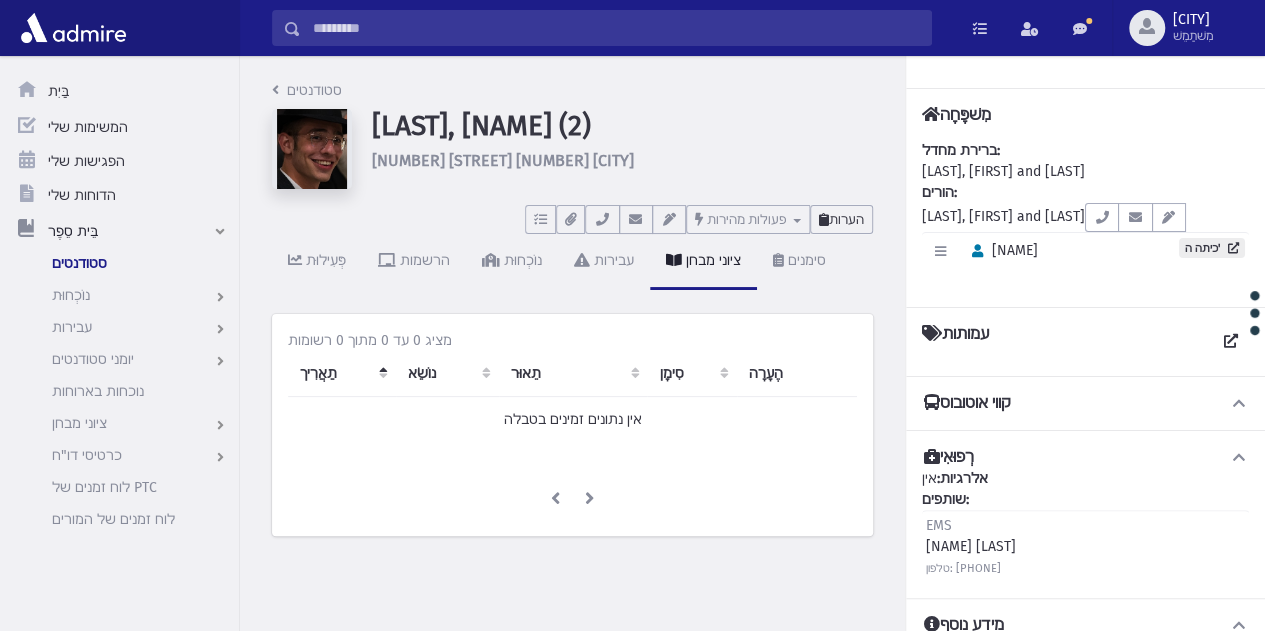 click on "הערות" at bounding box center [841, 219] 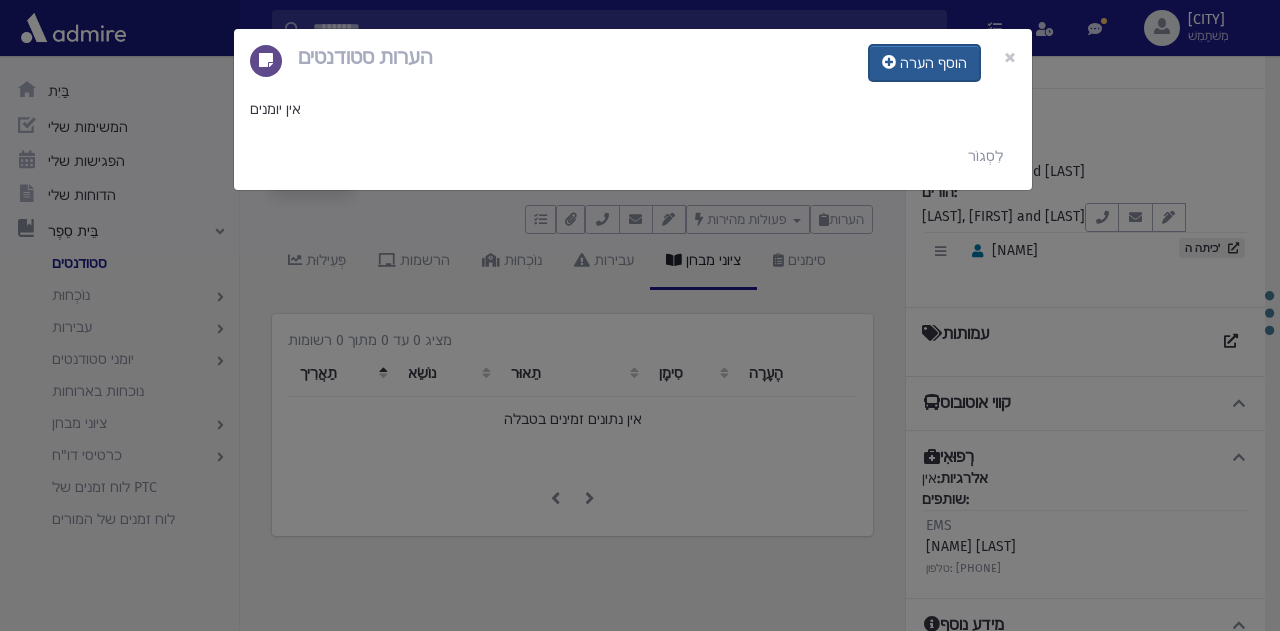 click at bounding box center (889, 62) 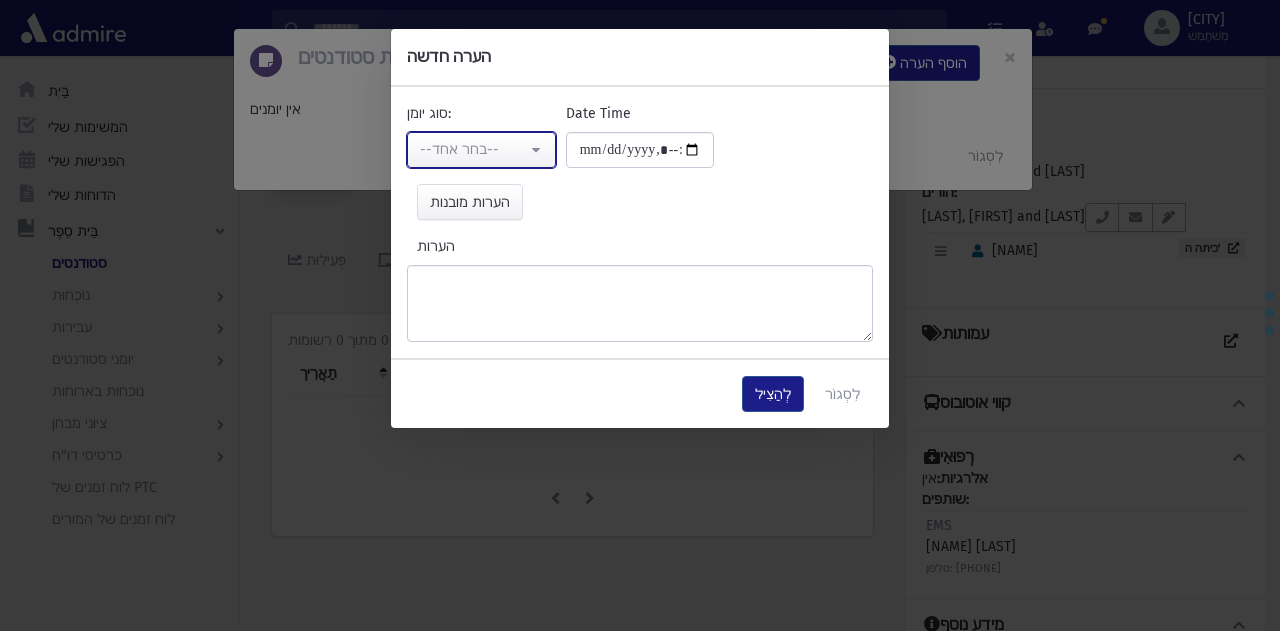 click on "--בחר אחד--" at bounding box center [459, 149] 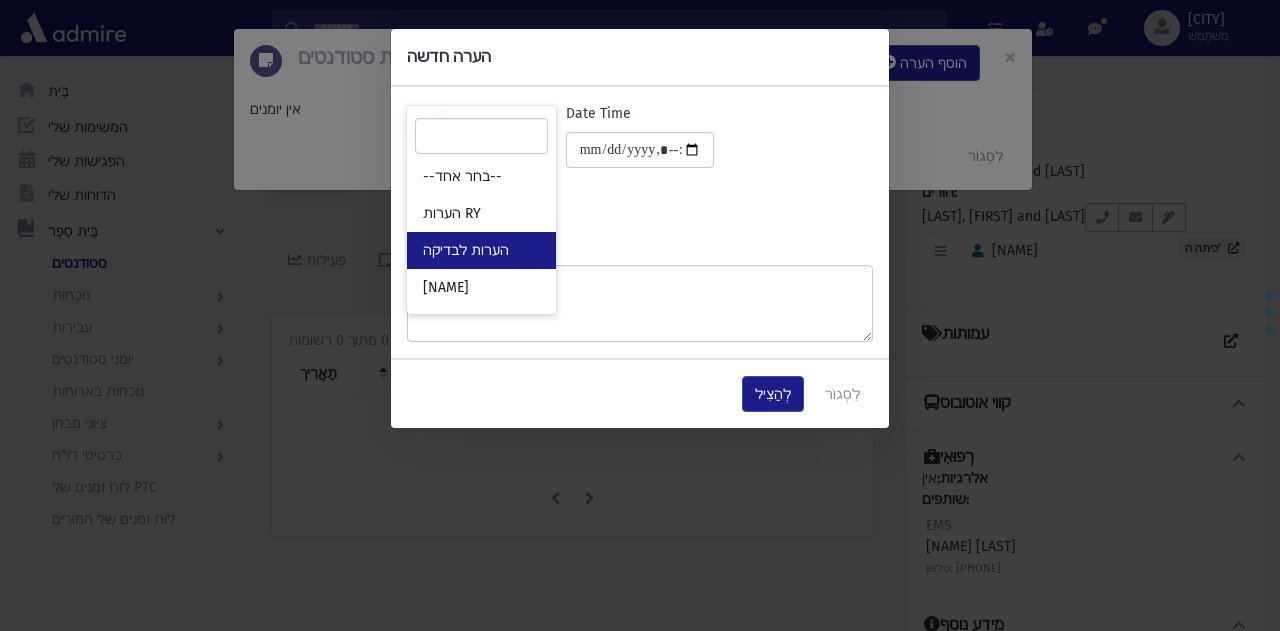 click on "הערות לבדיקה" at bounding box center (466, 251) 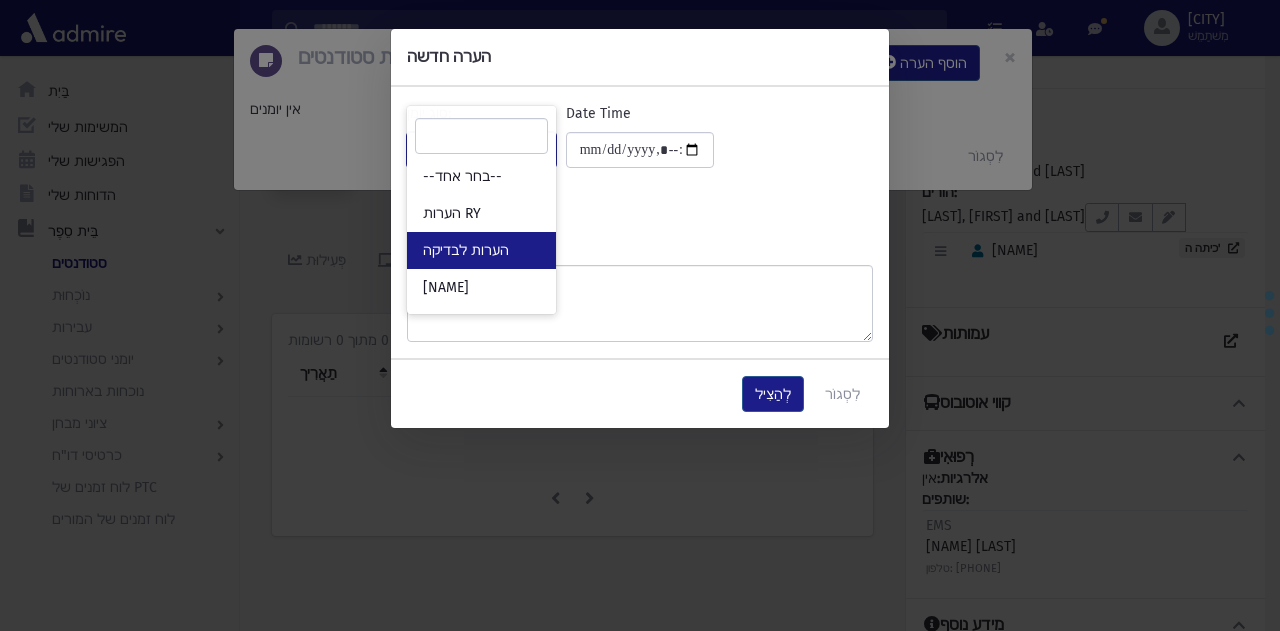 select on "*" 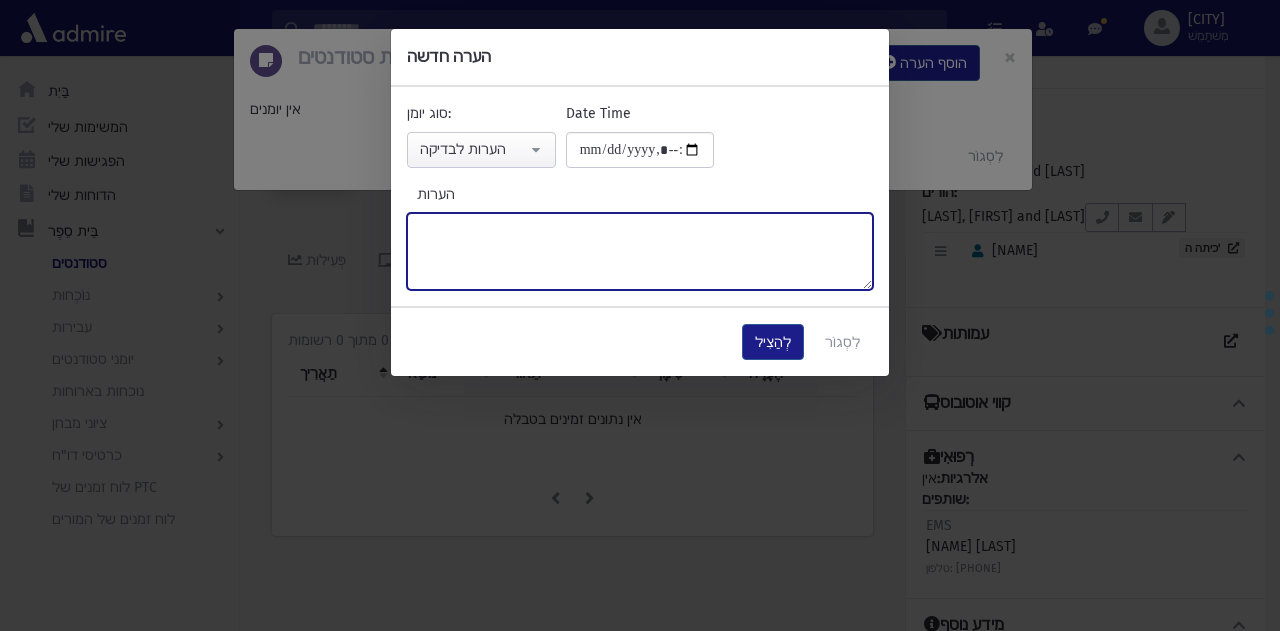 click on "הערות" at bounding box center [640, 251] 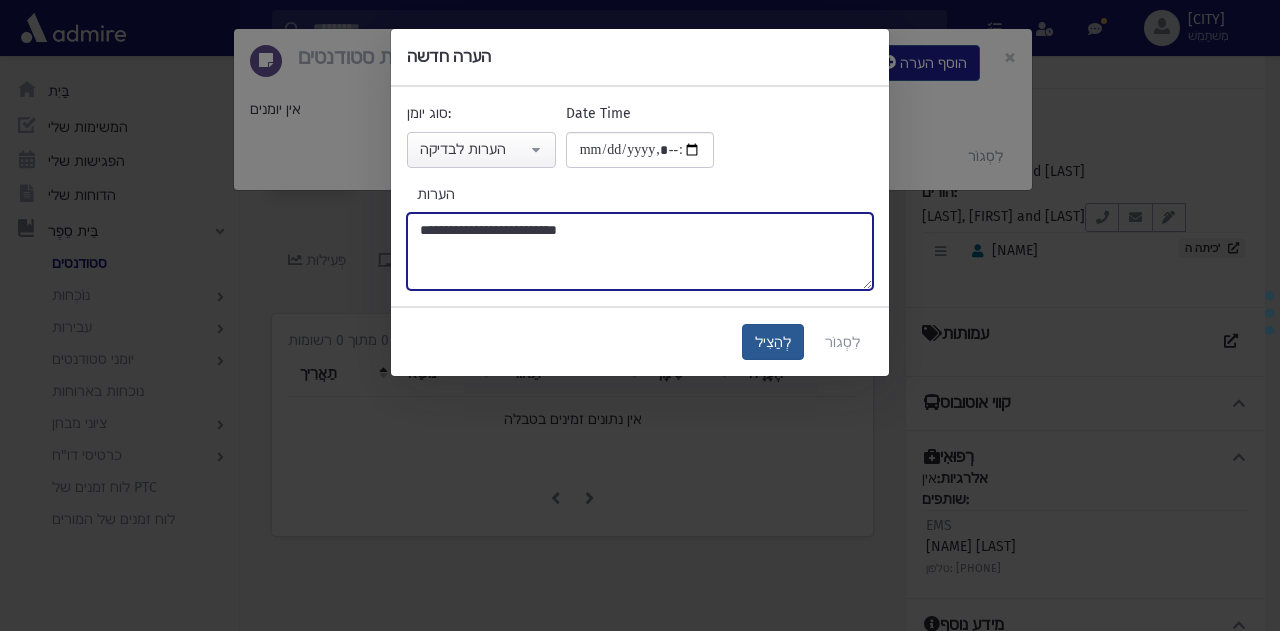 type on "**********" 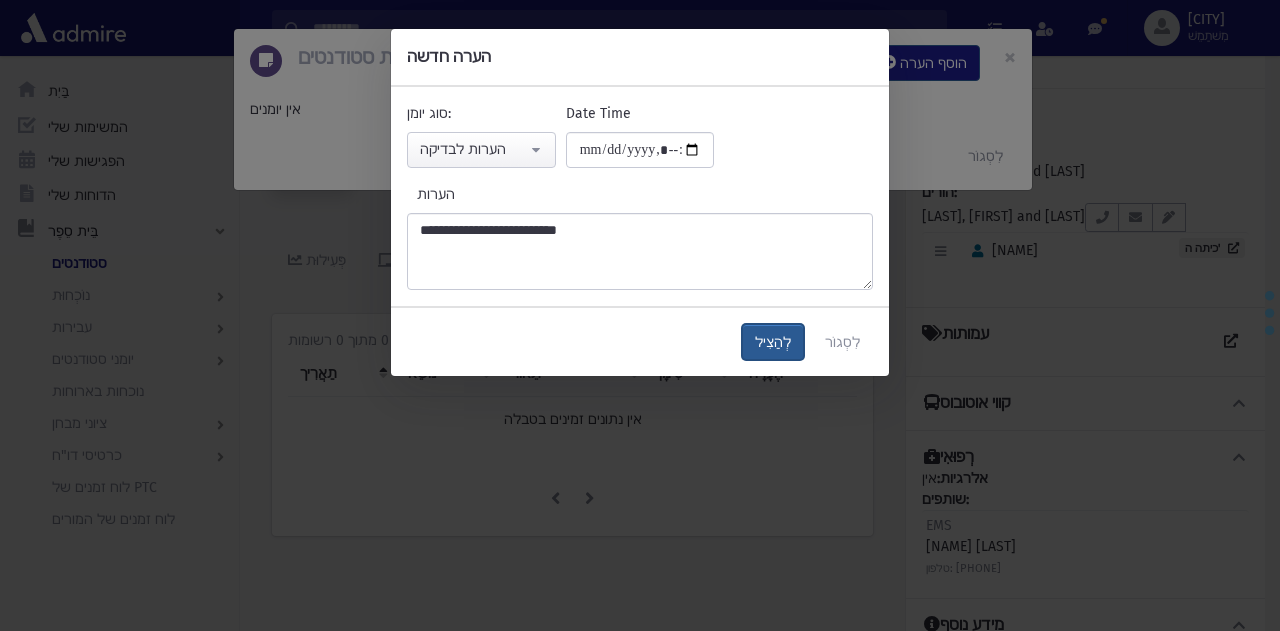 click on "לְהַצִיל" at bounding box center [773, 342] 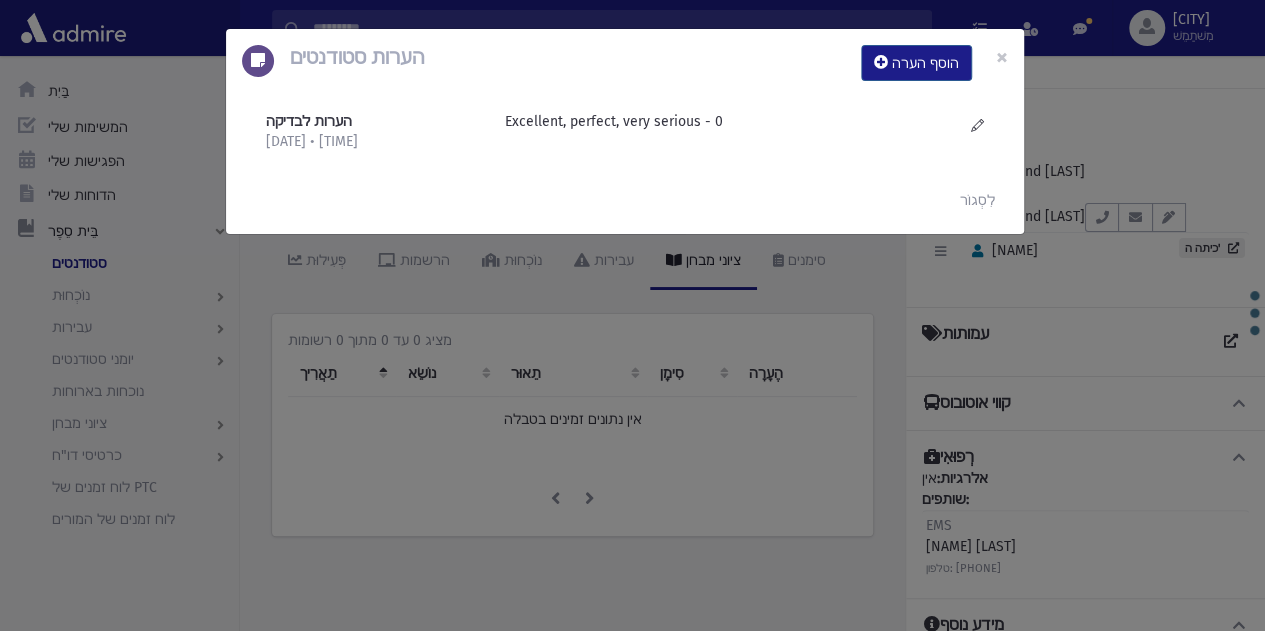click on "הערות סטודנטים
הוסף הערה
×
הערות לבדיקה
8/5/2025 • 2:51 לפנות בוקר" at bounding box center [632, 315] 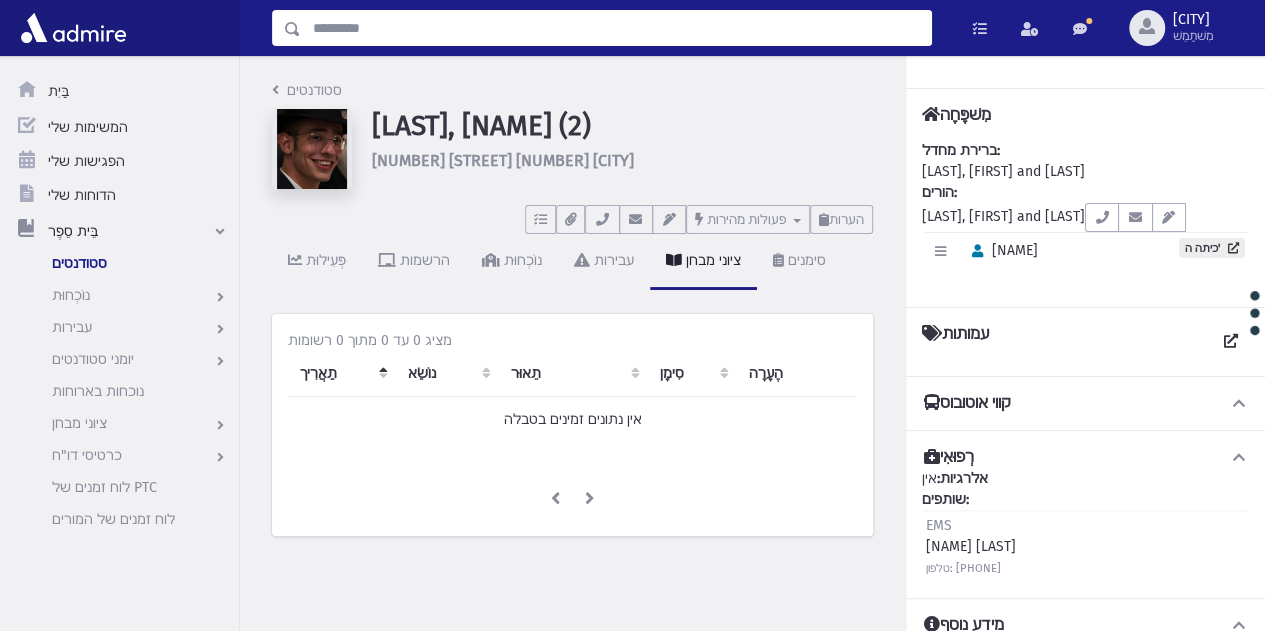 click at bounding box center (616, 28) 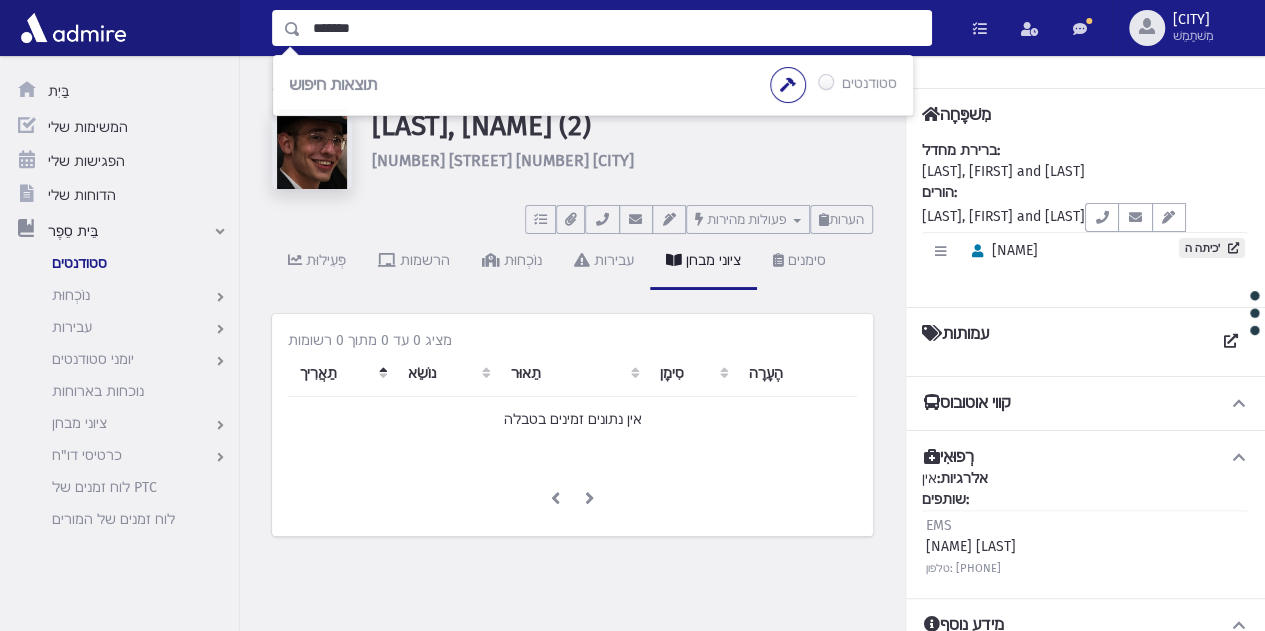 type on "*******" 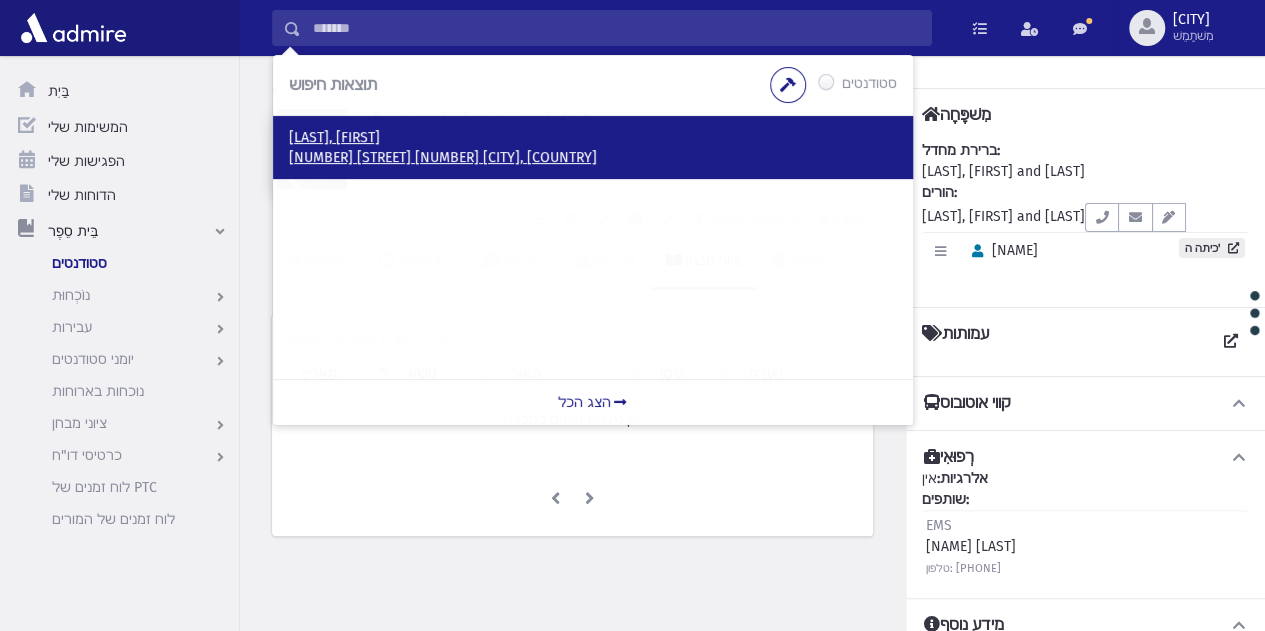 click on "אייזנשטיין, דוד" at bounding box center [334, 137] 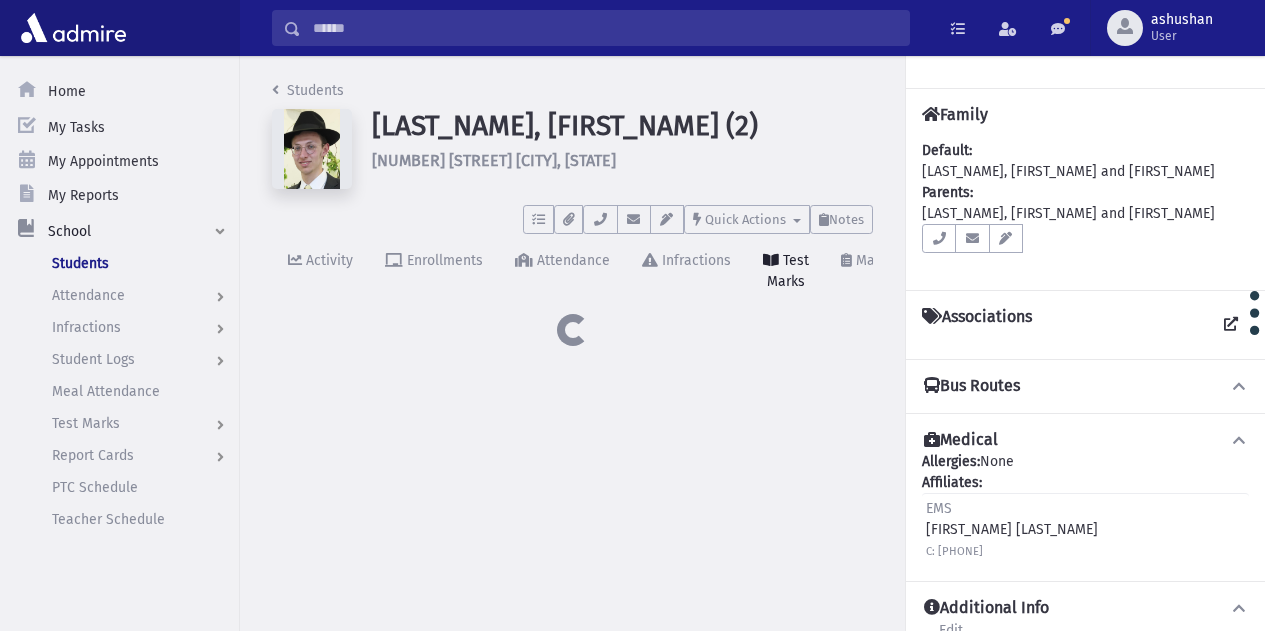 scroll, scrollTop: 0, scrollLeft: 0, axis: both 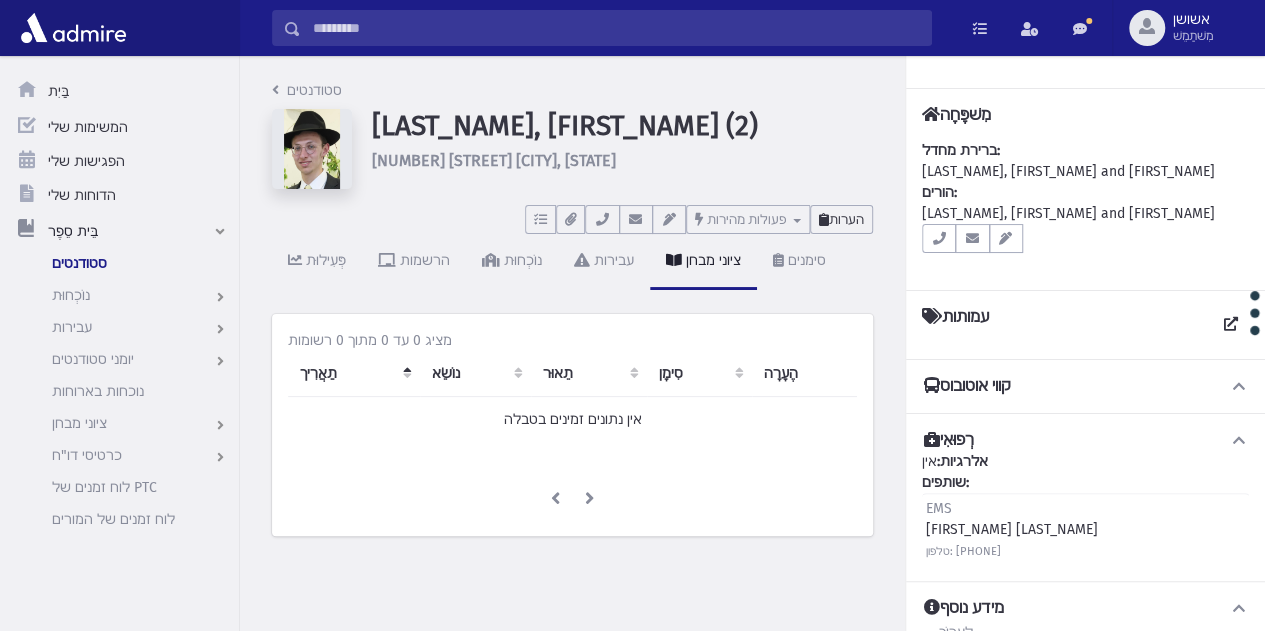 click on "הערות" at bounding box center [841, 219] 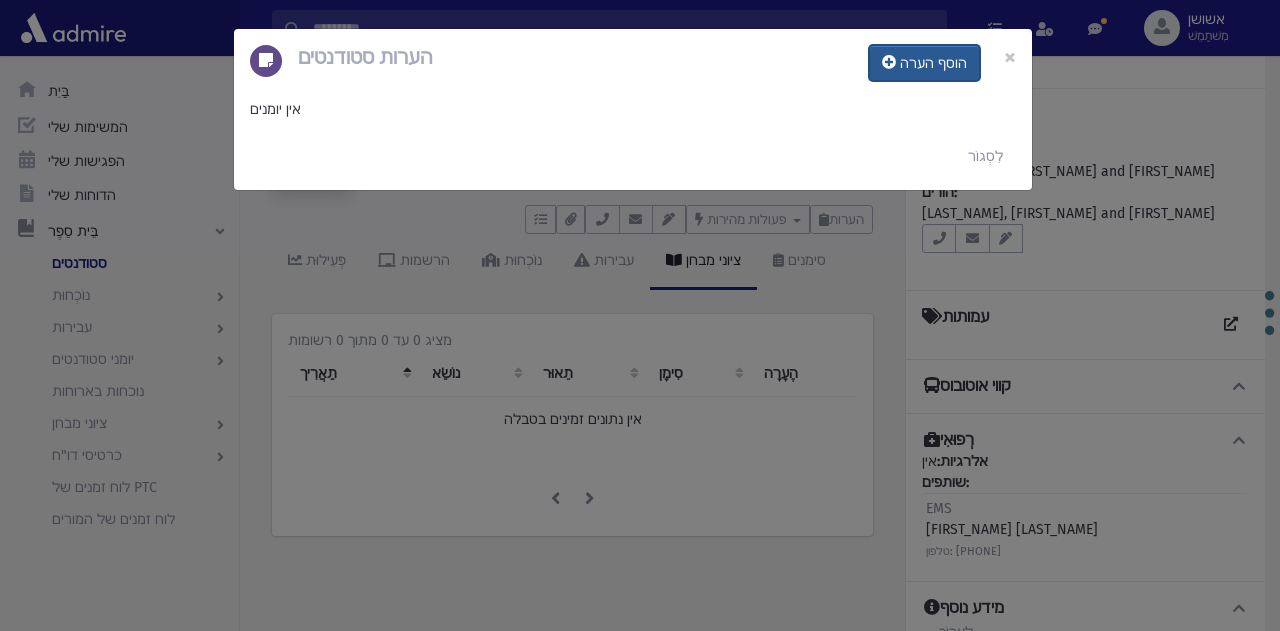 click on "הוסף הערה" at bounding box center [933, 63] 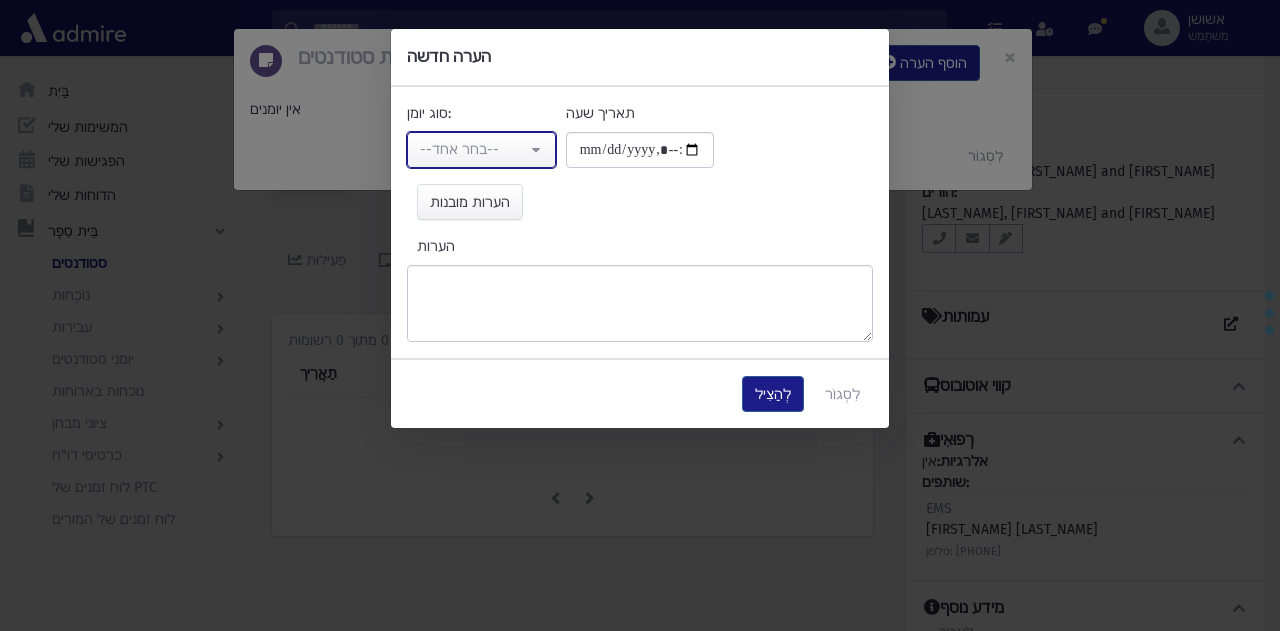 click on "--בחר אחד--" at bounding box center [481, 150] 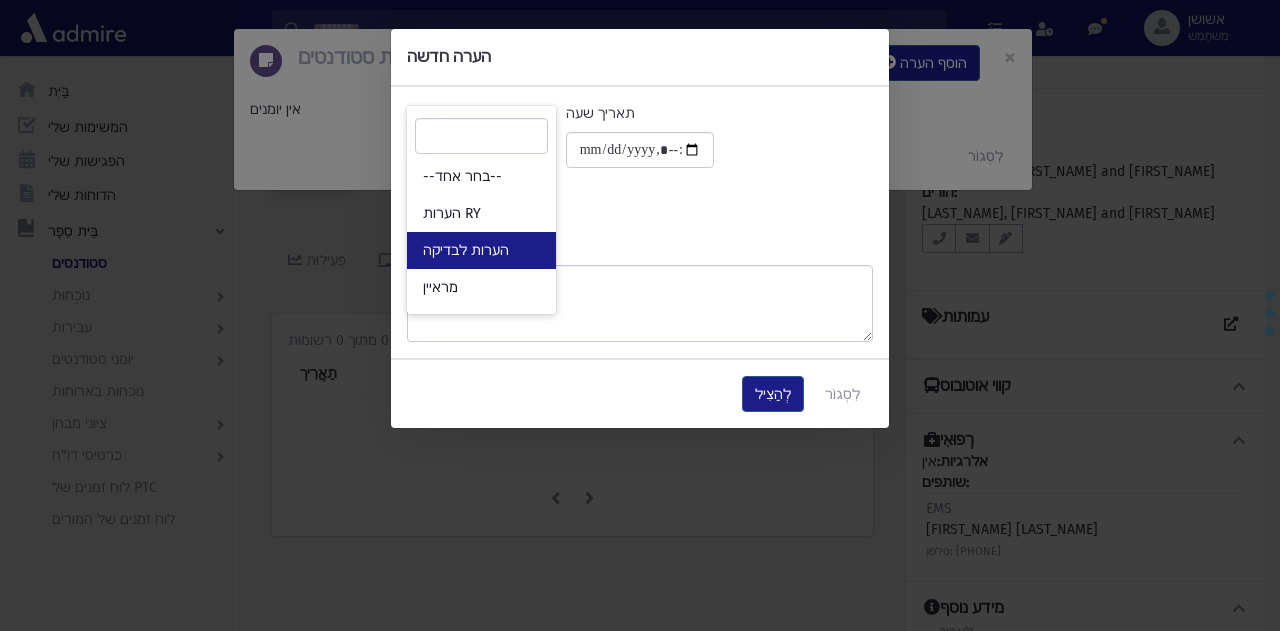 click on "הערות לבדיקה" at bounding box center (481, 250) 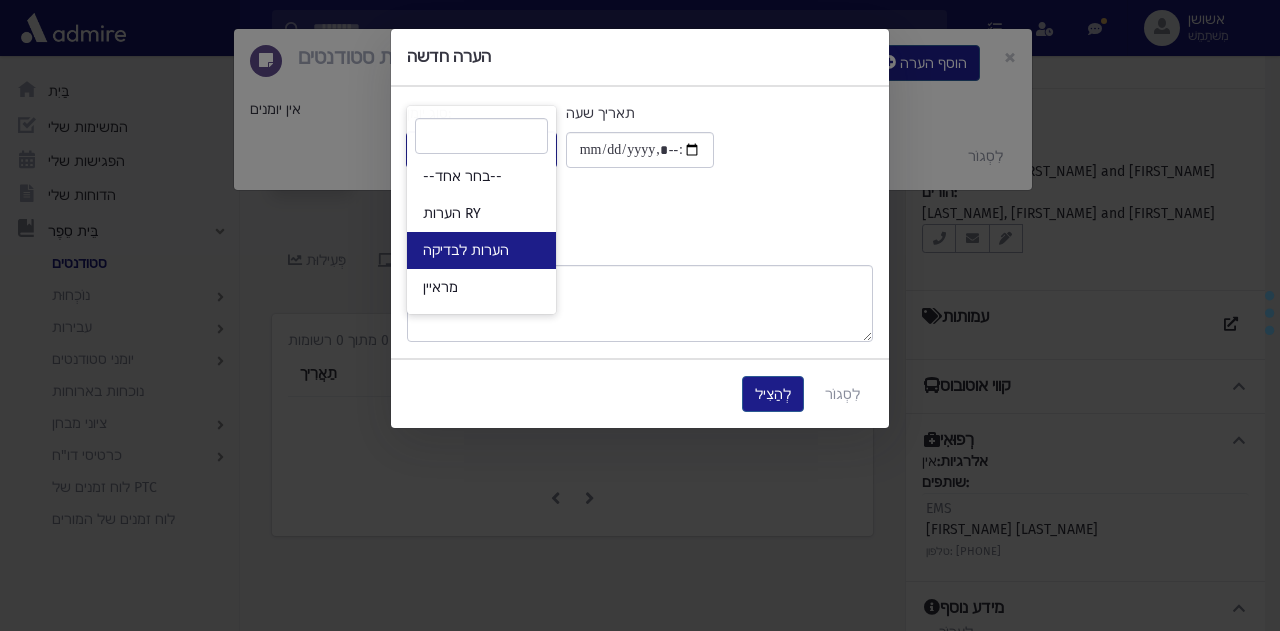 select on "*" 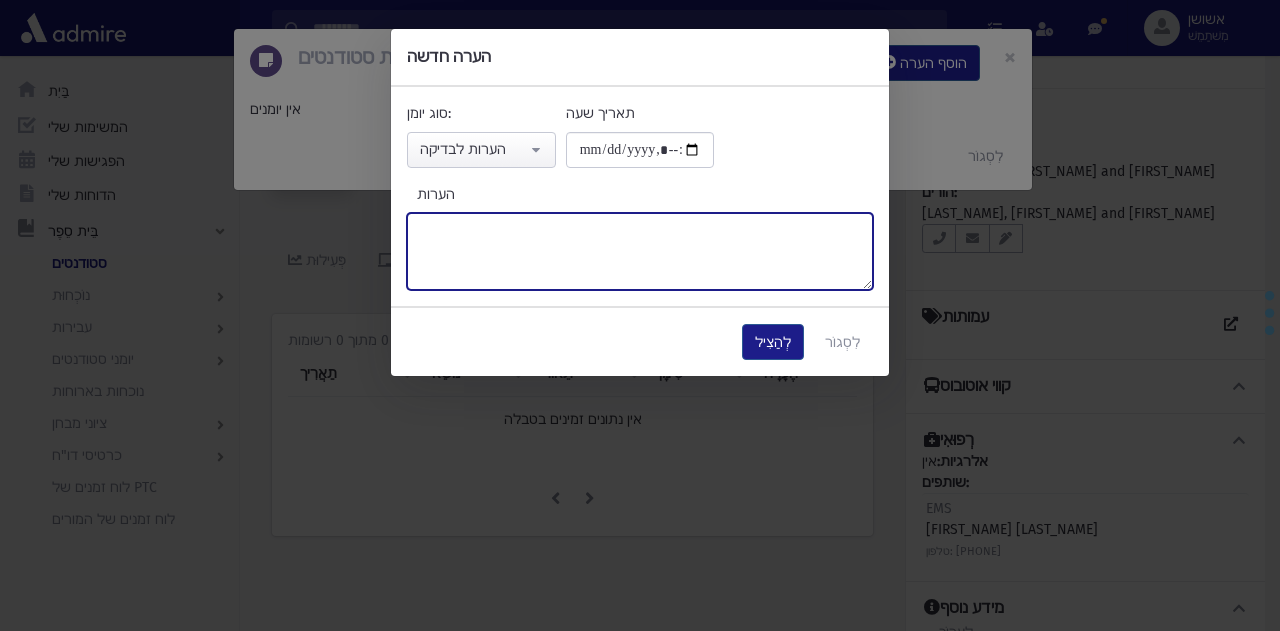 click on "הערות" at bounding box center [640, 251] 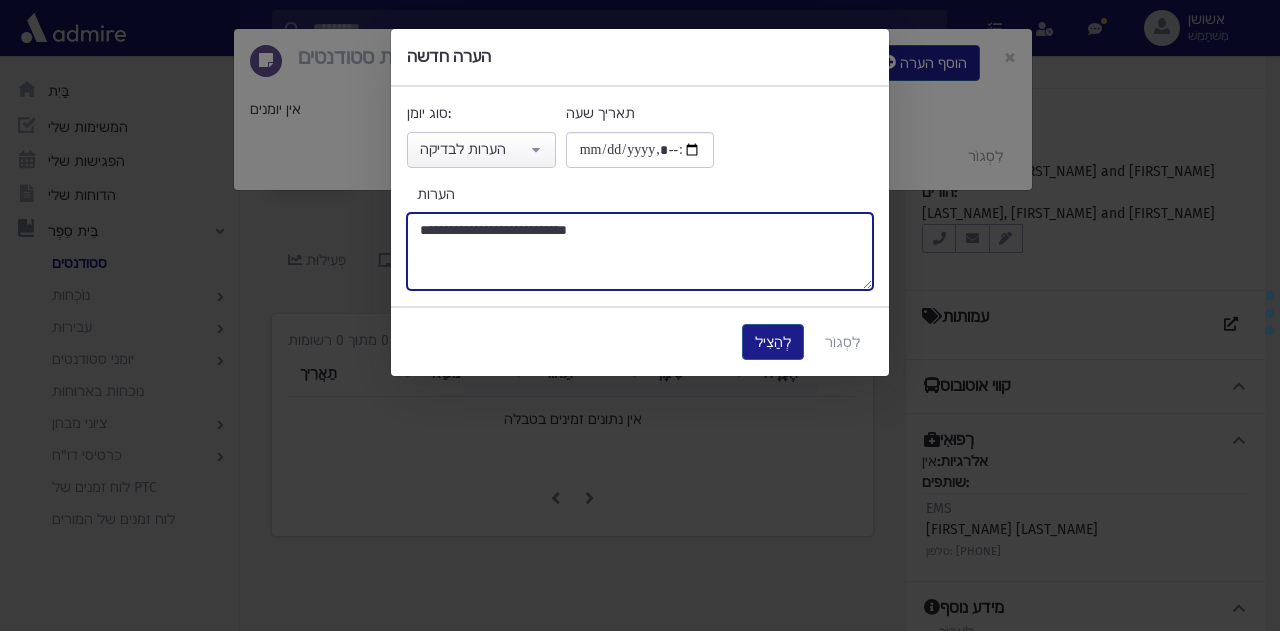 type on "**********" 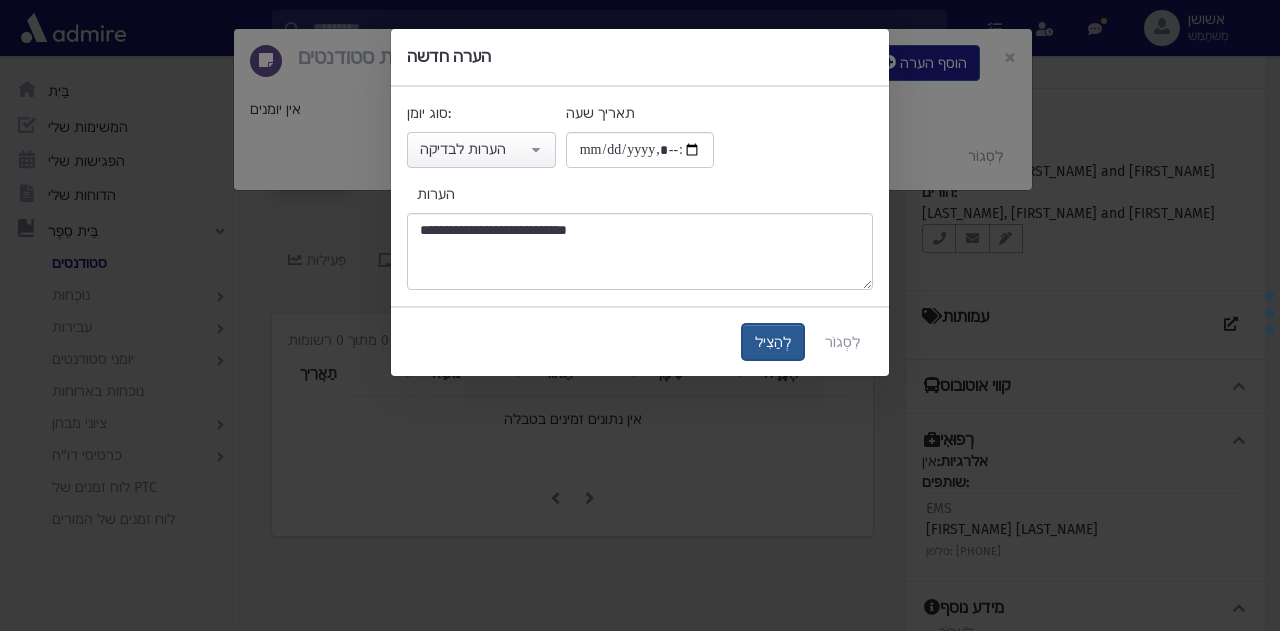click on "לְהַצִיל" at bounding box center (773, 342) 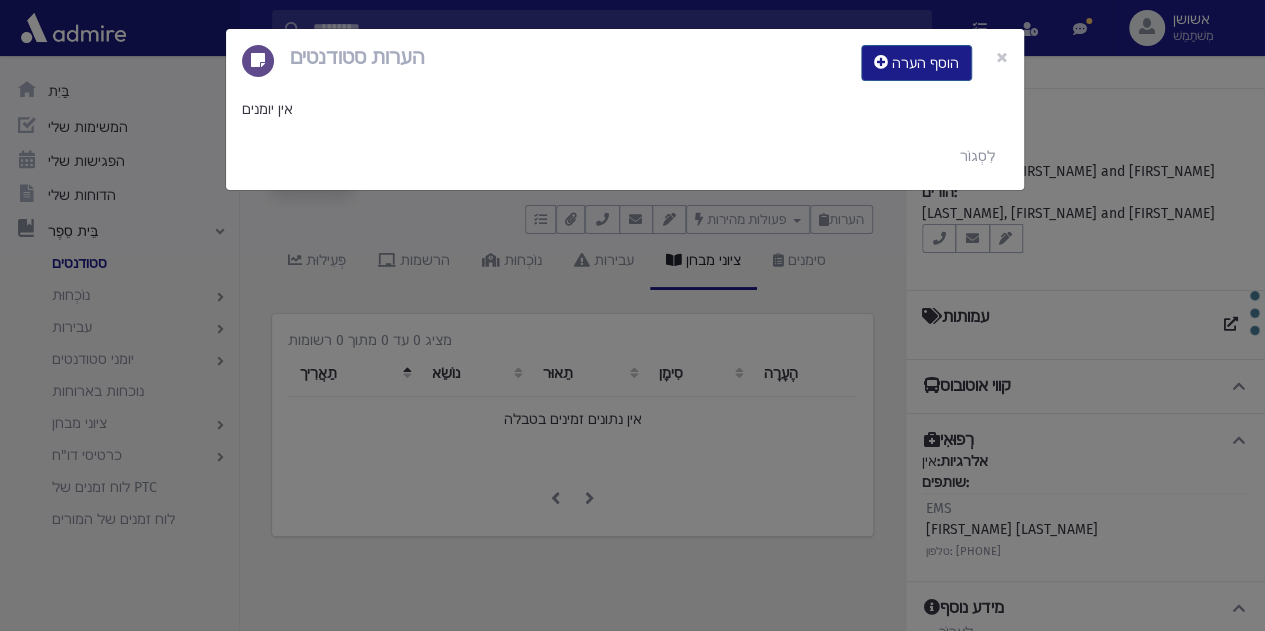 click on "הערות סטודנטים
הוסף הערה
×
אין יומנים
לִסְגוֹר" at bounding box center [632, 315] 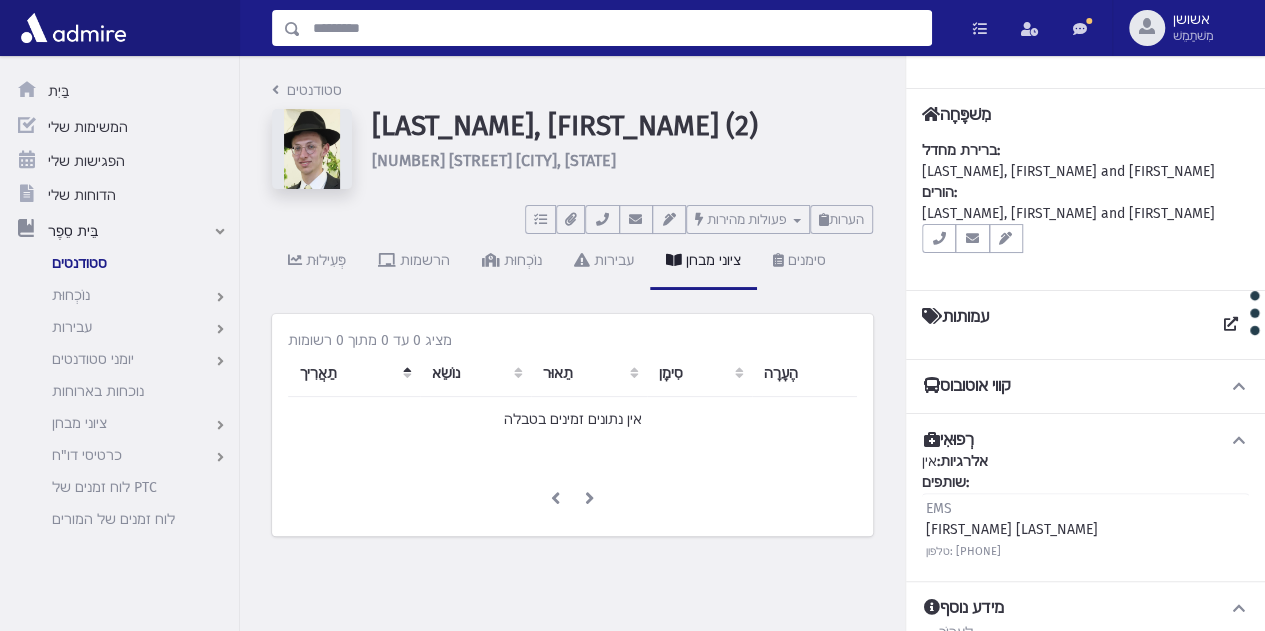 click at bounding box center [616, 28] 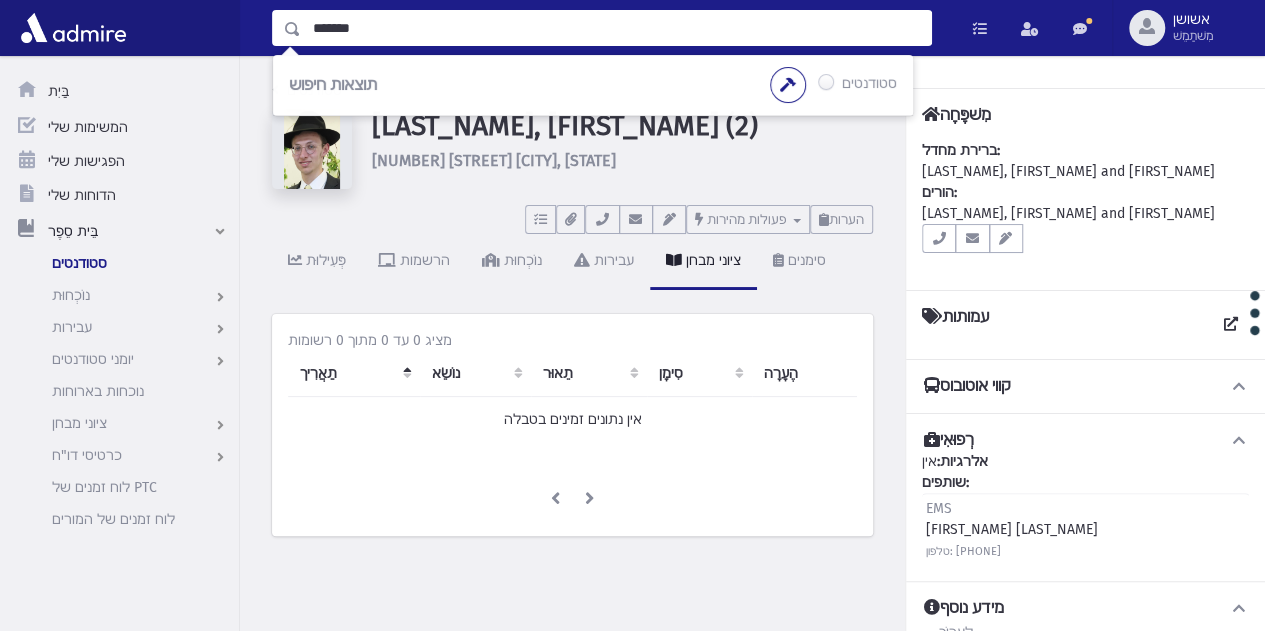 type on "*******" 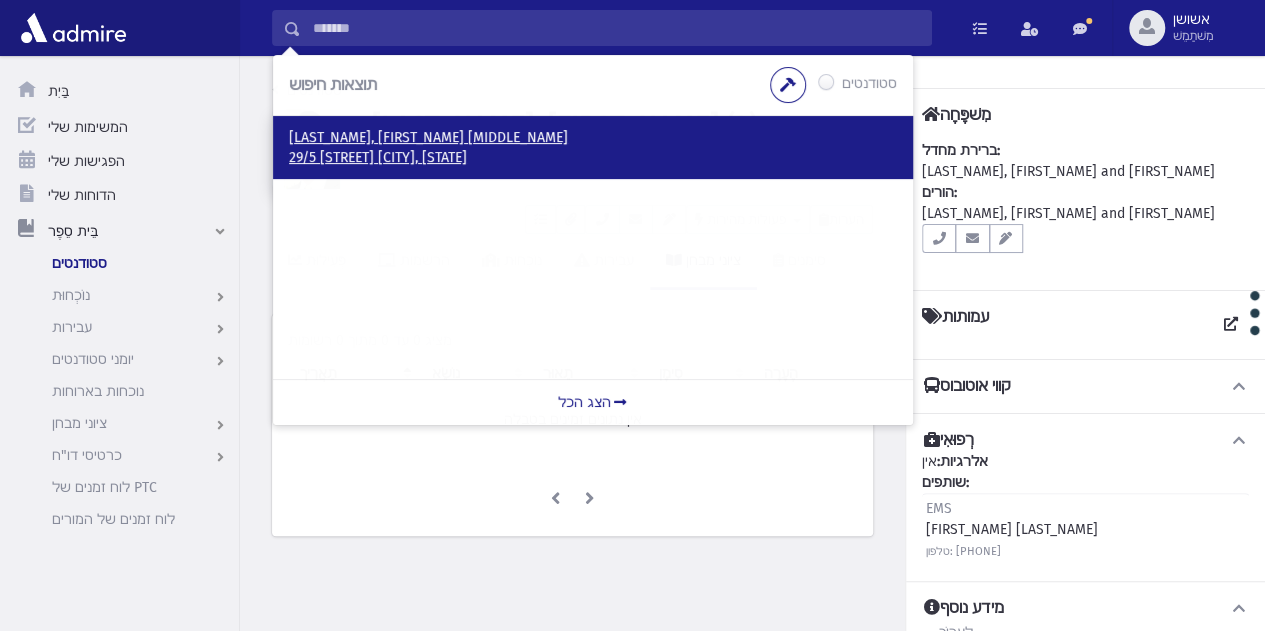 click on "אורבך, אושר זאב" at bounding box center (593, 138) 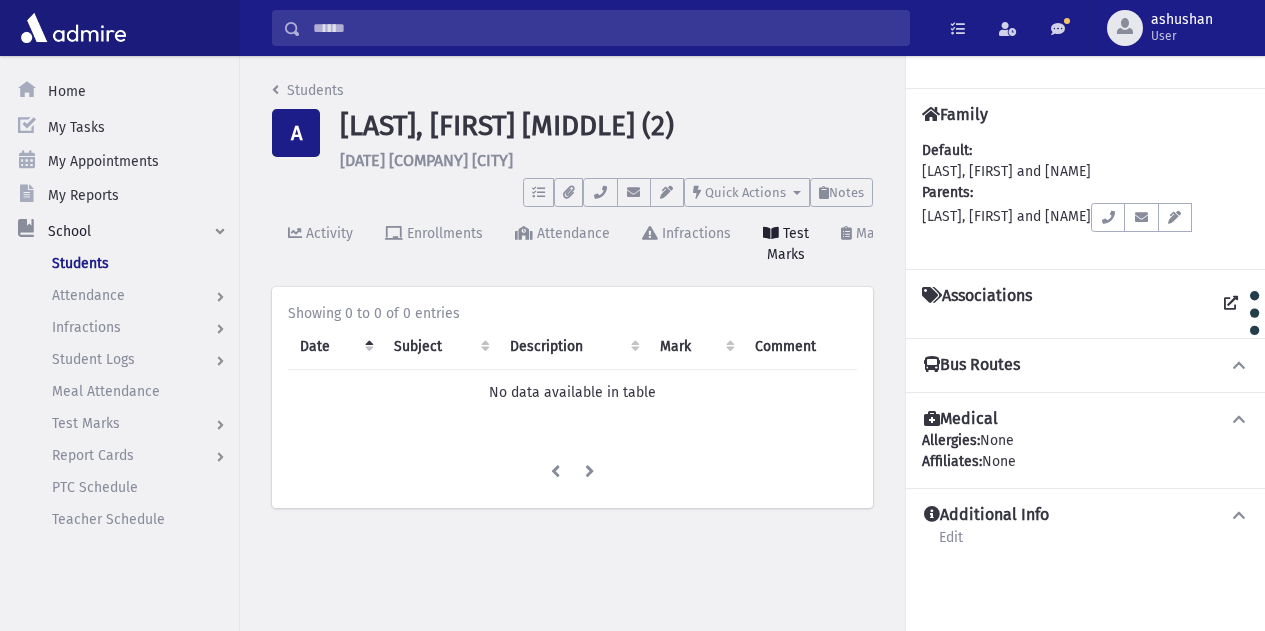 scroll, scrollTop: 0, scrollLeft: 0, axis: both 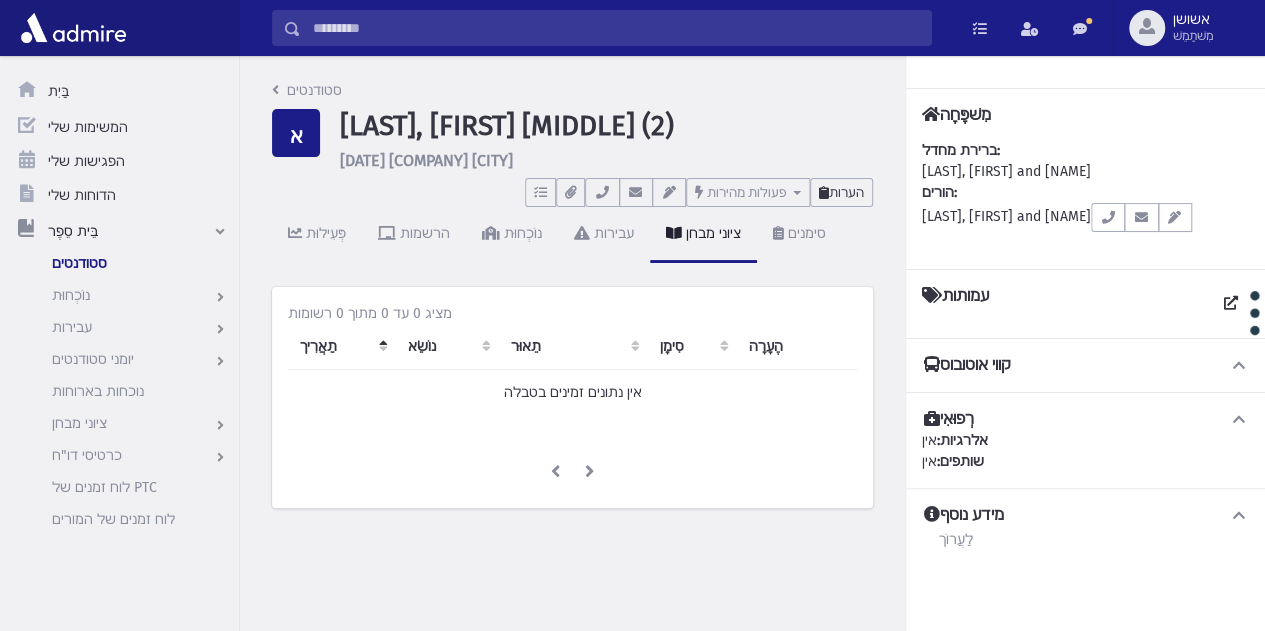 click on "הערות" at bounding box center [841, 192] 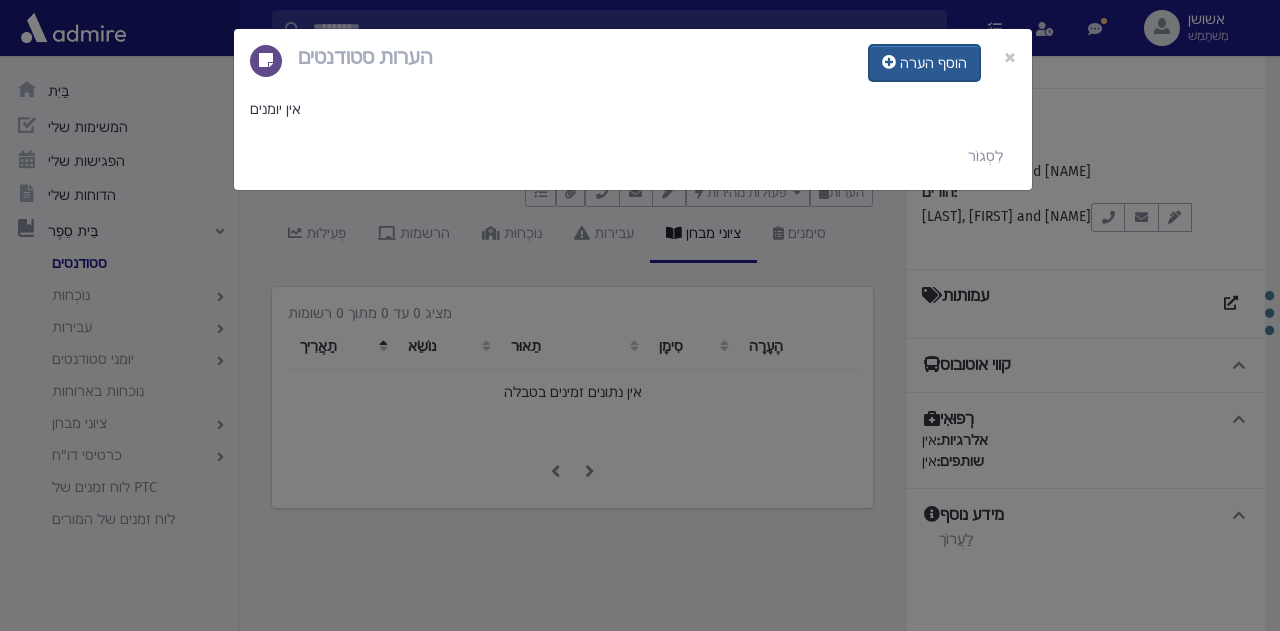 click on "הוסף הערה" at bounding box center [933, 63] 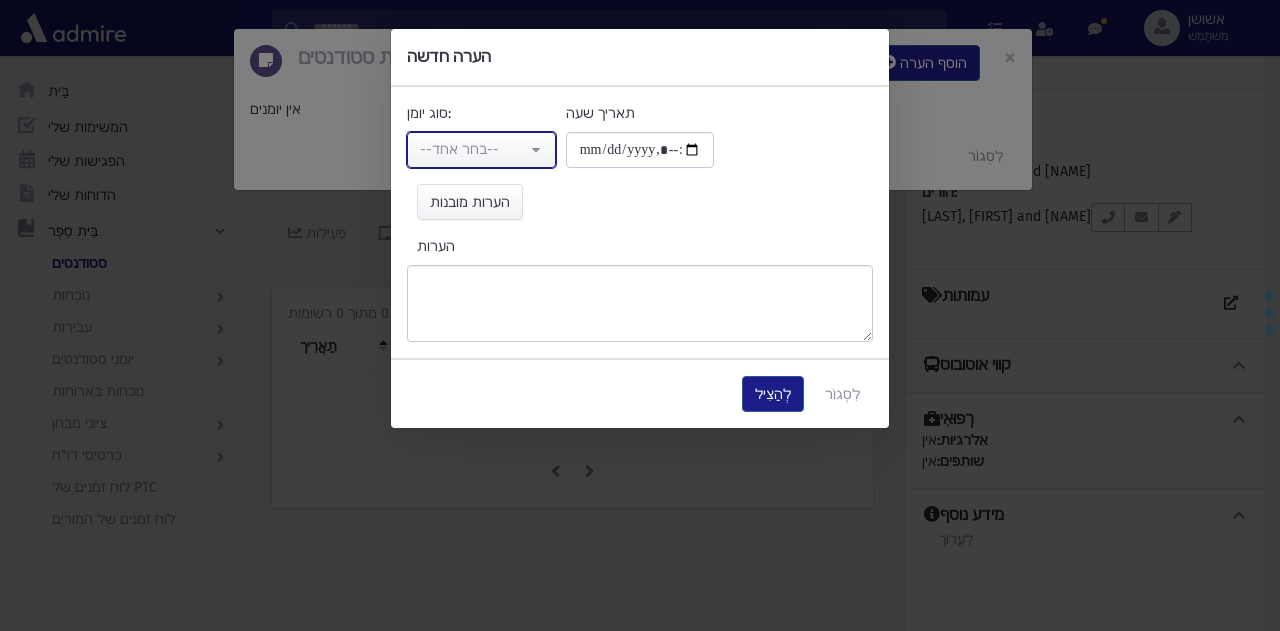 click on "--בחר אחד--" at bounding box center [481, 150] 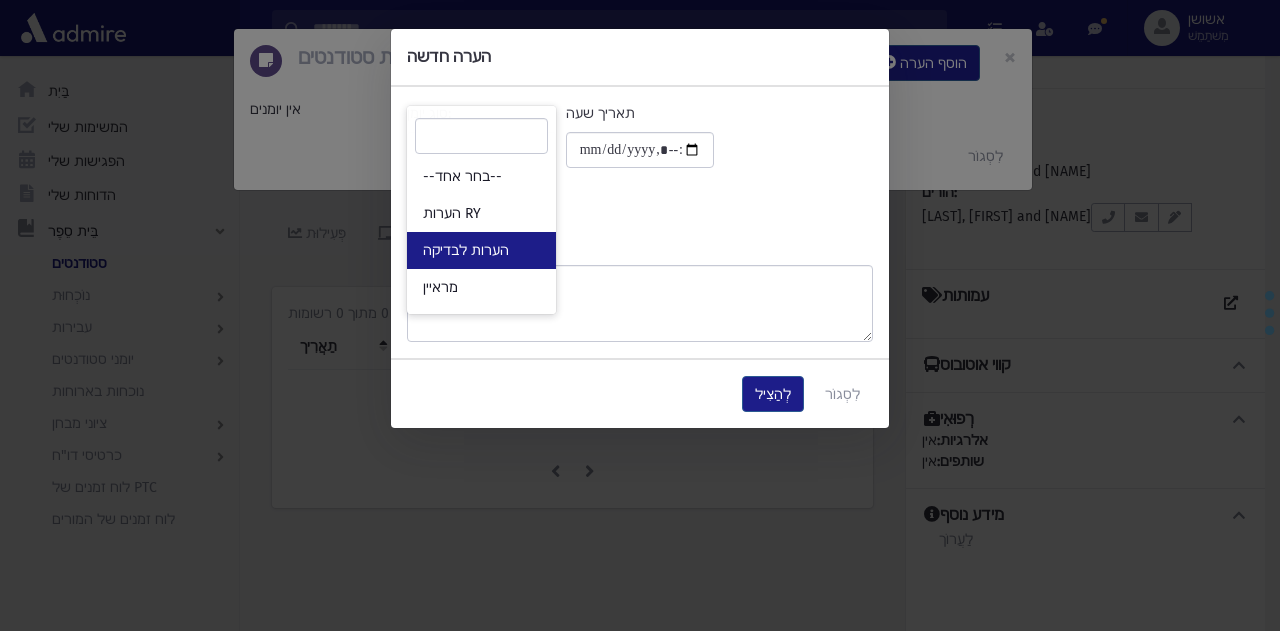 click on "הערות לבדיקה" at bounding box center [481, 250] 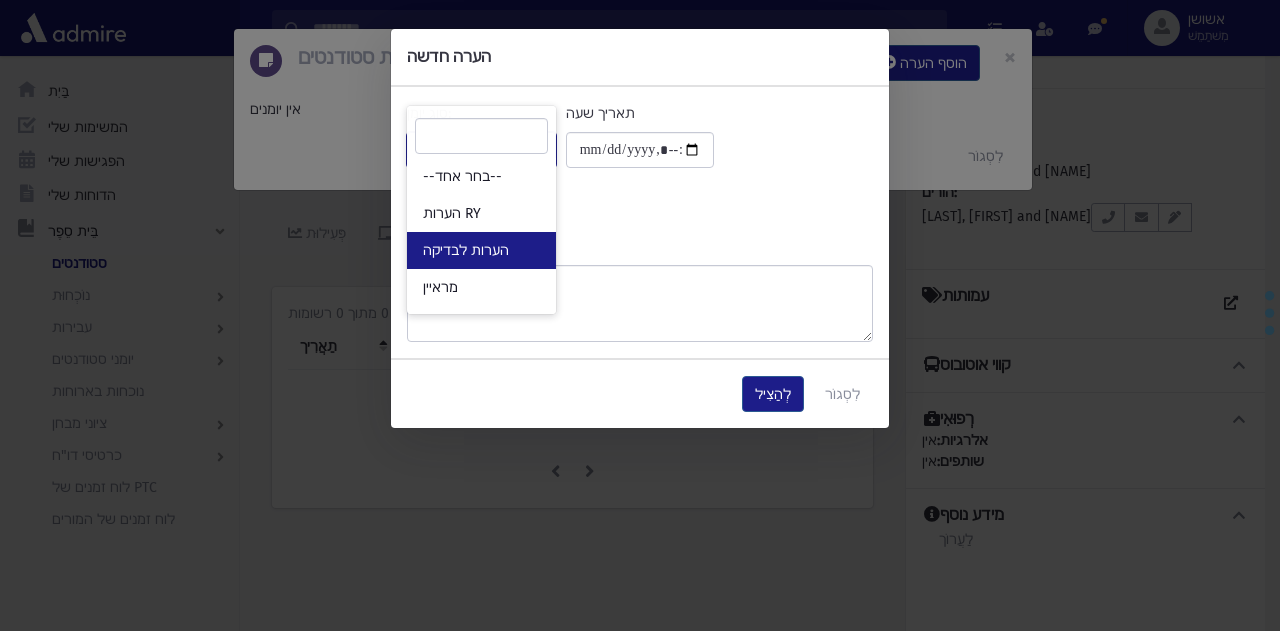 select on "*" 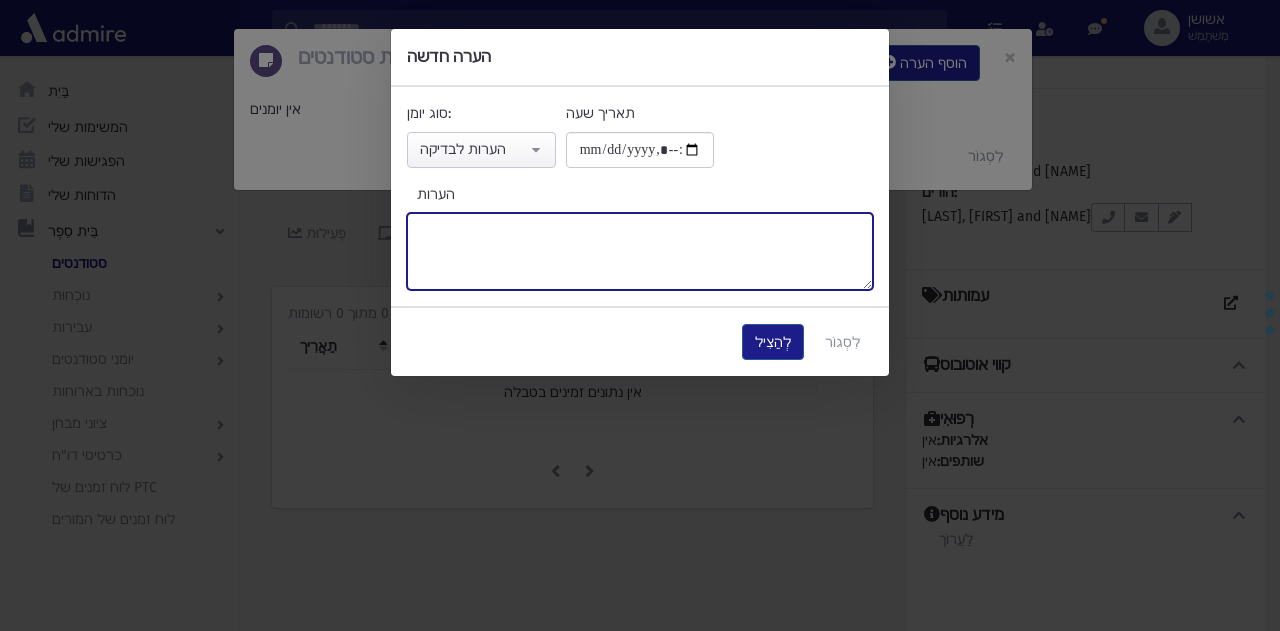 click on "הערות" at bounding box center [640, 251] 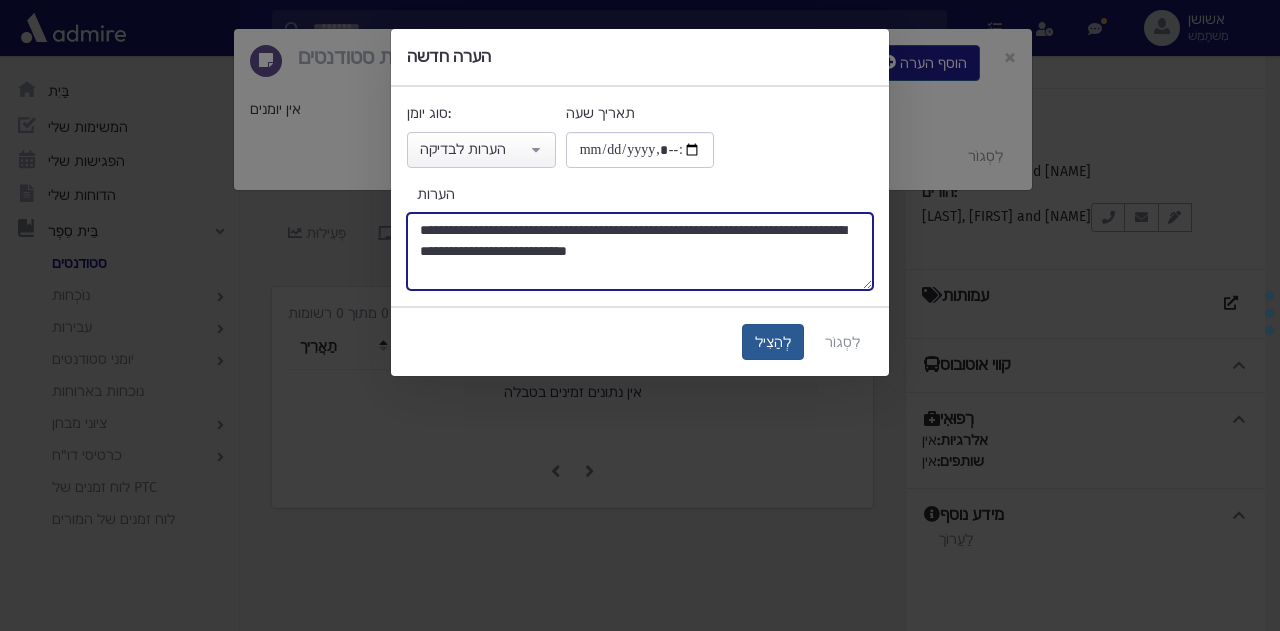 type on "**********" 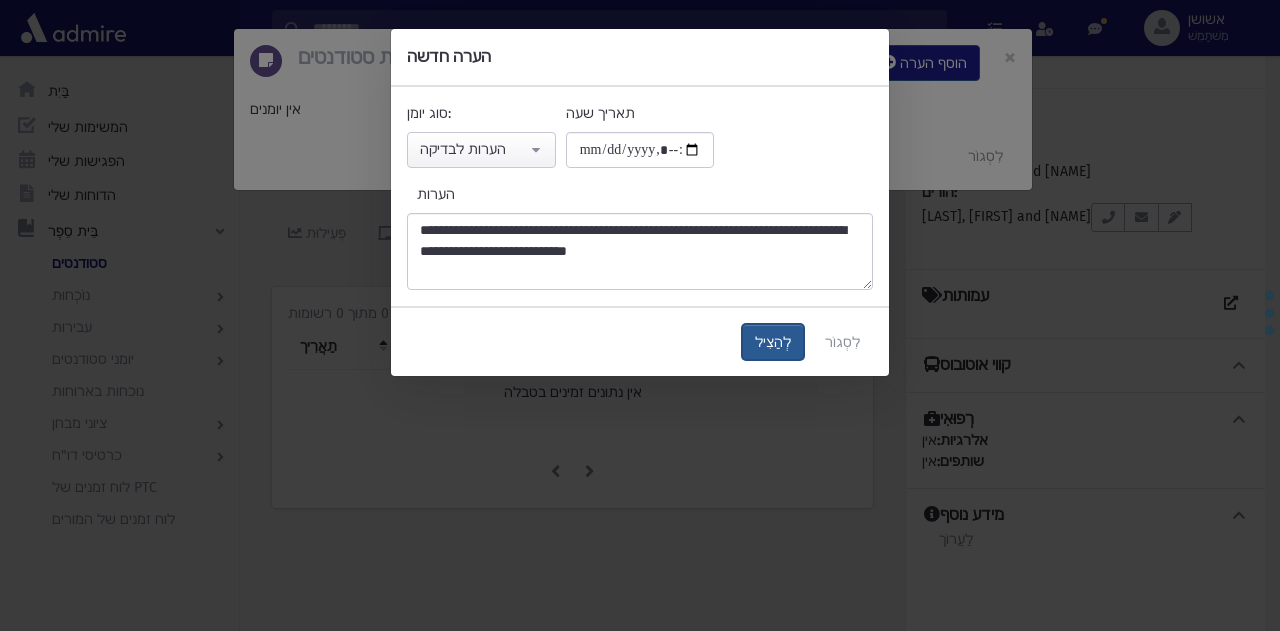 click on "לְהַצִיל" at bounding box center [773, 342] 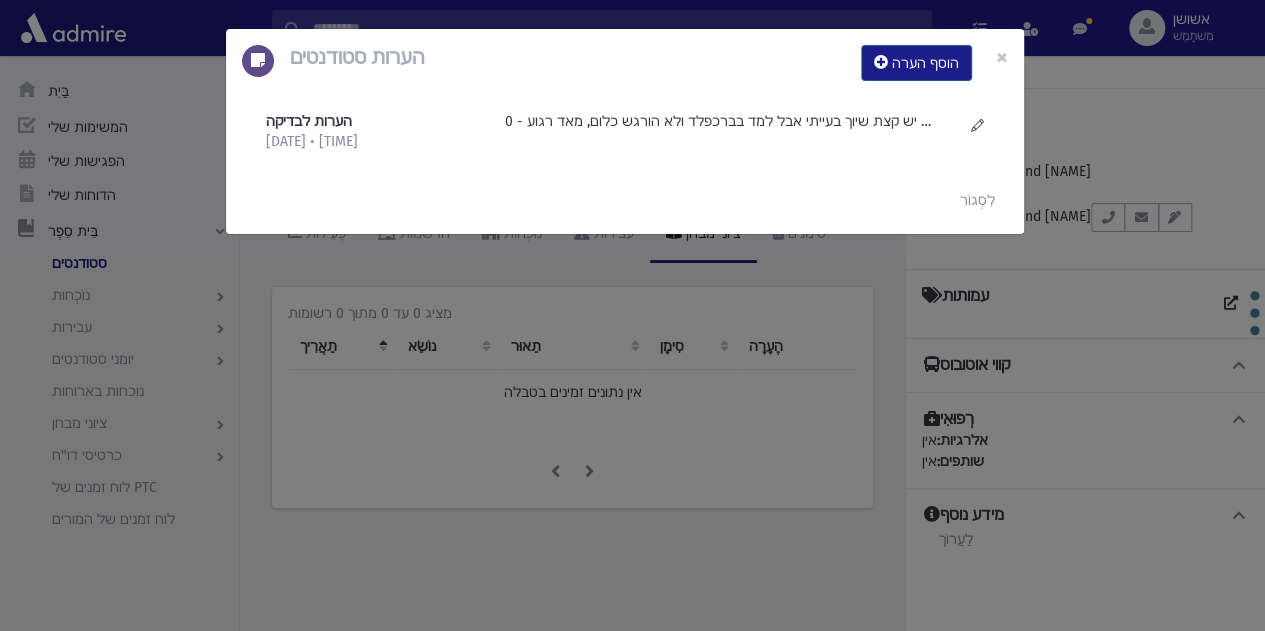 click on "הערות סטודנטים
הוסף הערה
×
הערות לבדיקה
8/5/2025 • 2:54 לפנות בוקר" at bounding box center (632, 315) 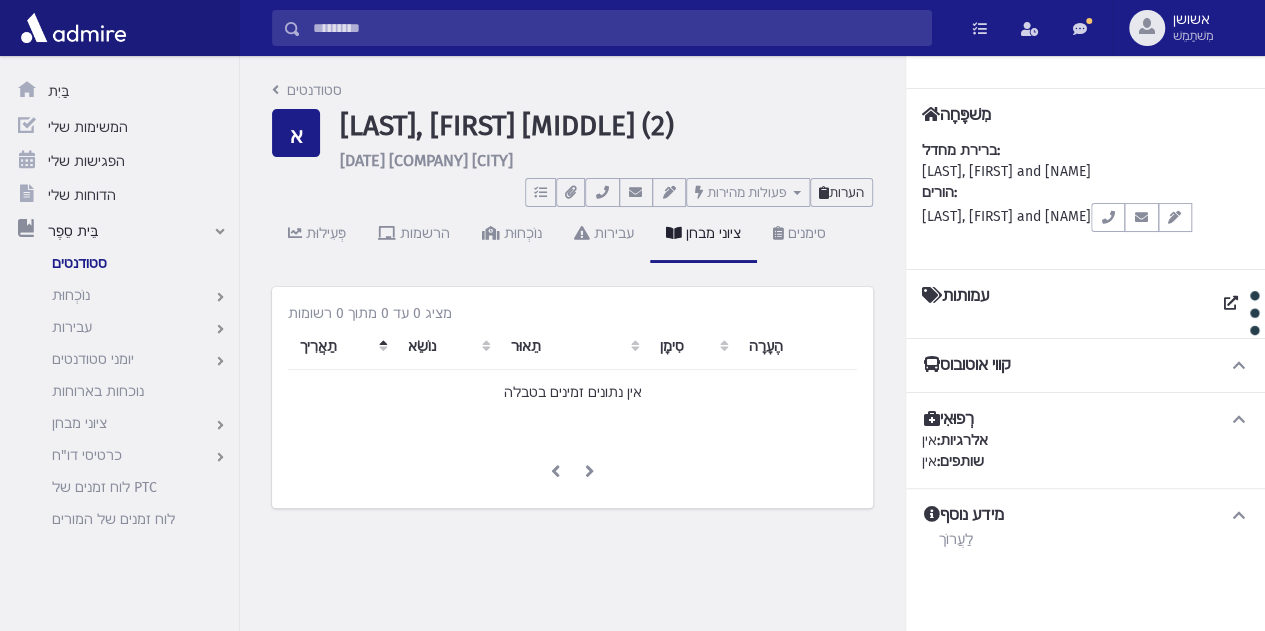 click at bounding box center [824, 192] 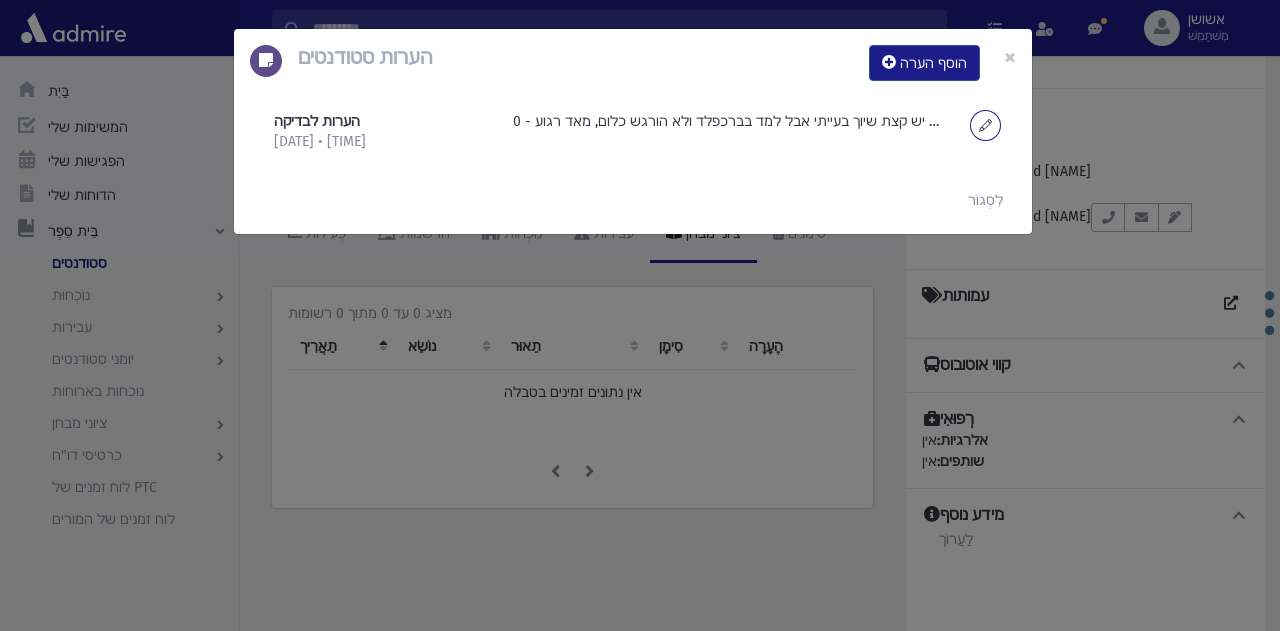 click at bounding box center [985, 125] 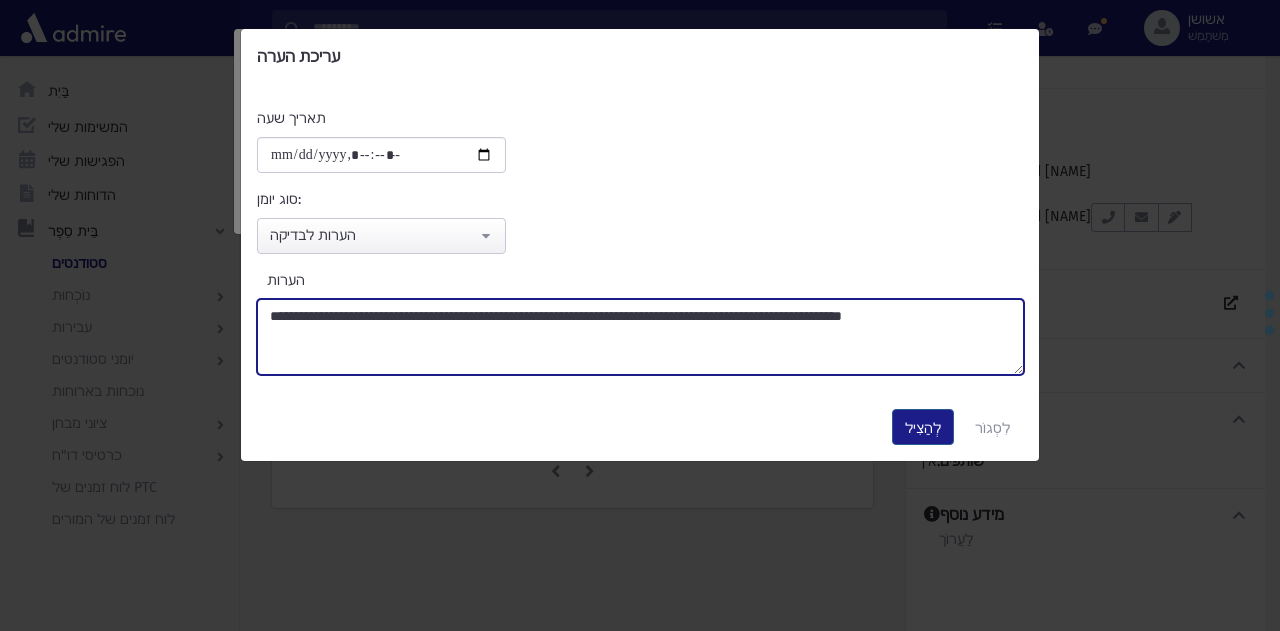 click on "**********" at bounding box center (640, 337) 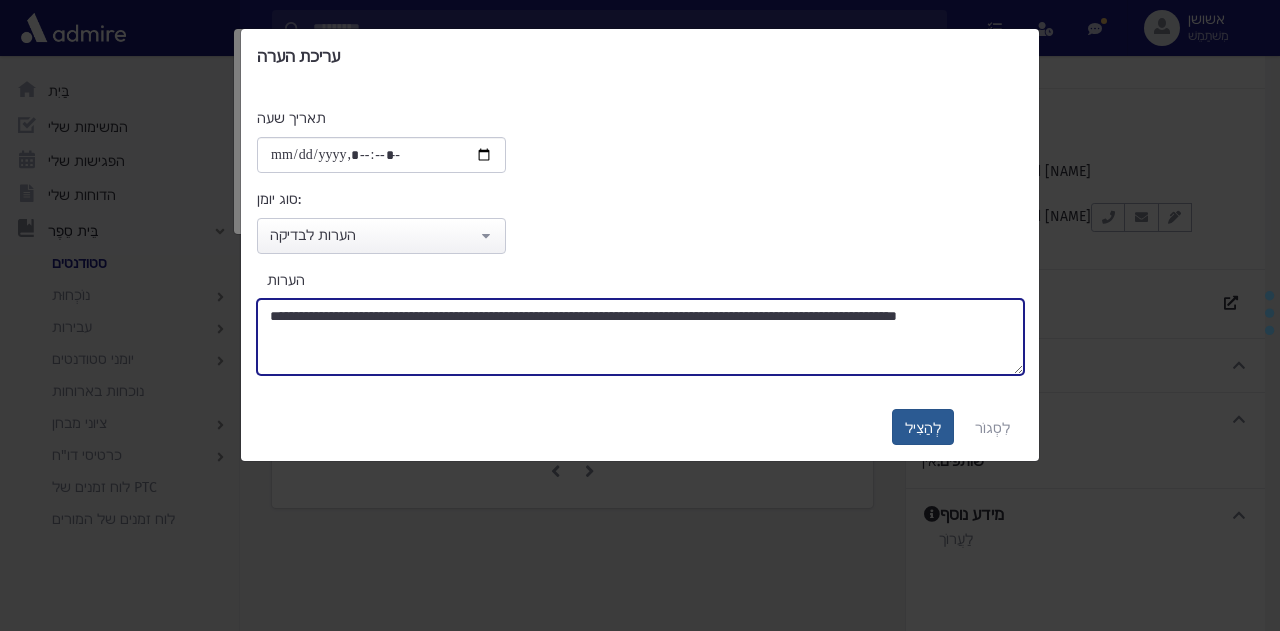 type on "**********" 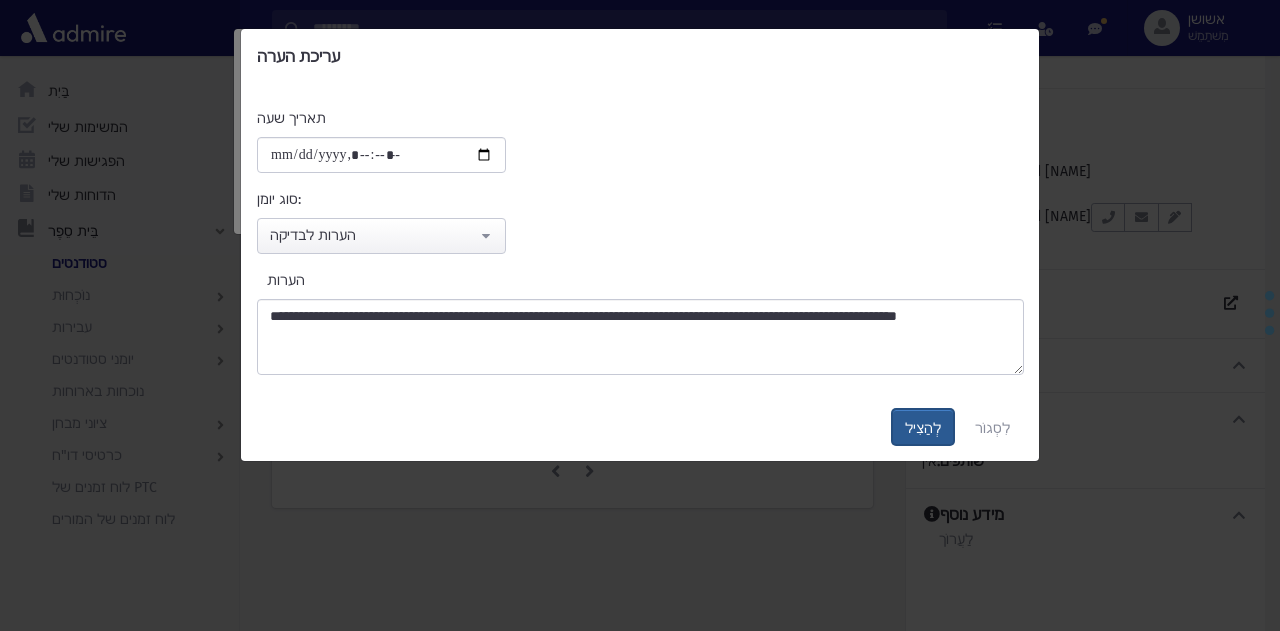 click on "לְהַצִיל" at bounding box center [923, 427] 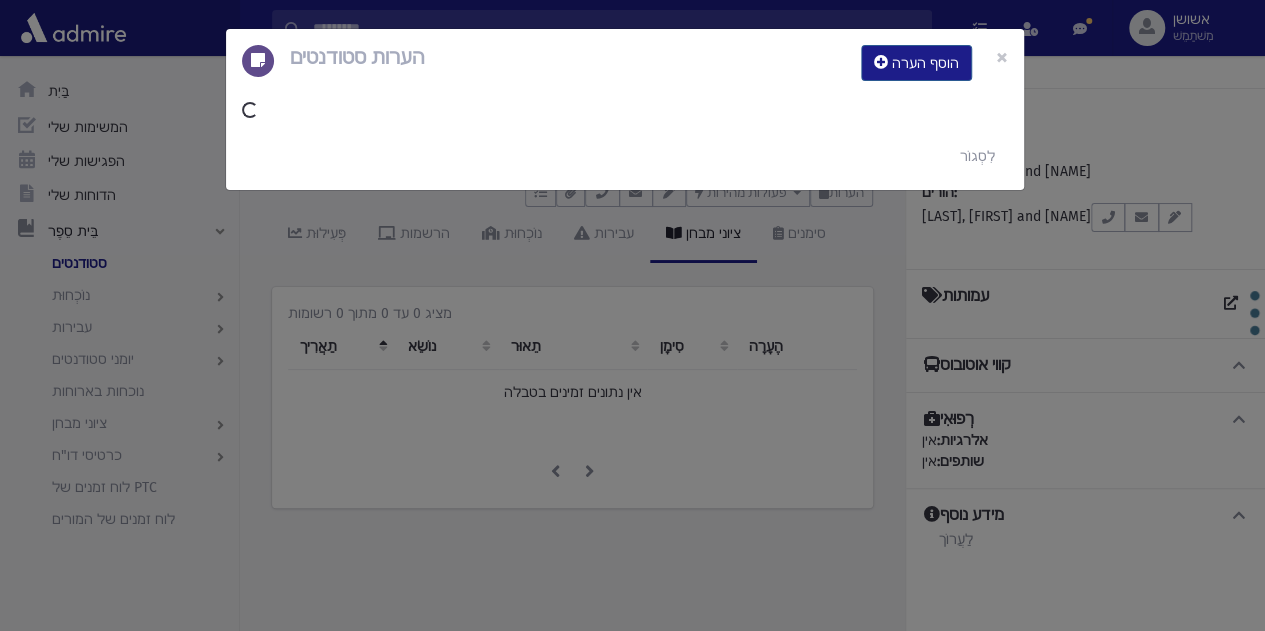 click on "הערות סטודנטים
הוסף הערה
×
לִסְגוֹר" at bounding box center (632, 315) 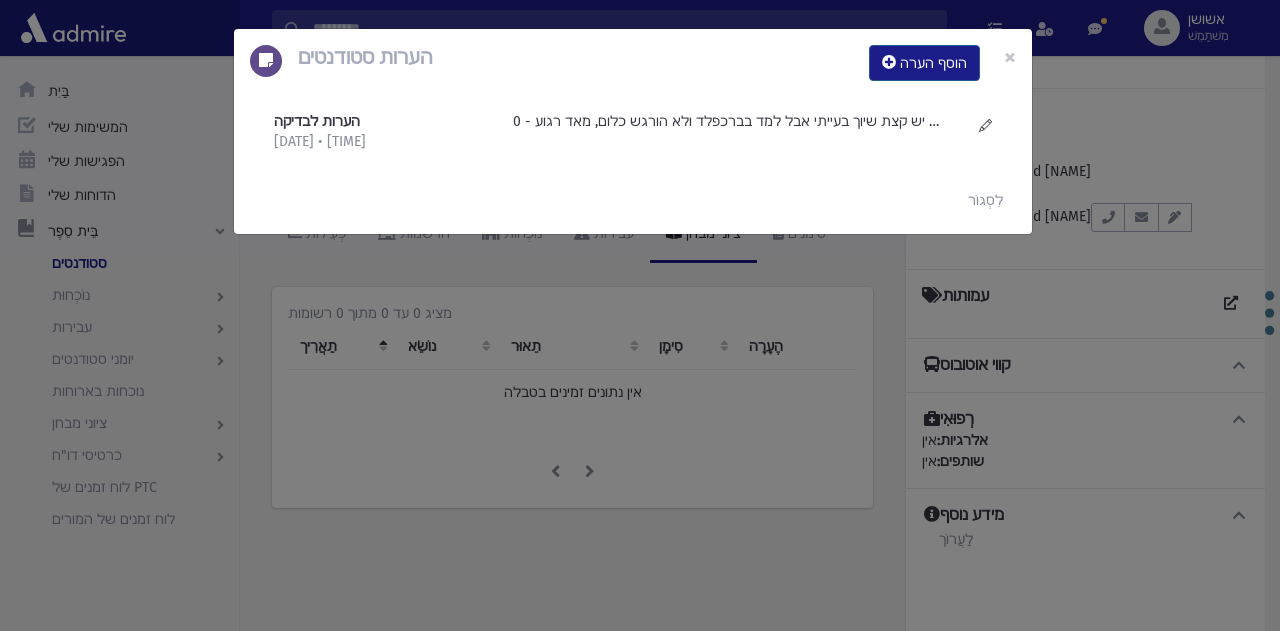 click on "הערות סטודנטים
הוסף הערה
×
הערות לבדיקה
8/5/2025 • 2:54 לפנות בוקר" at bounding box center (640, 315) 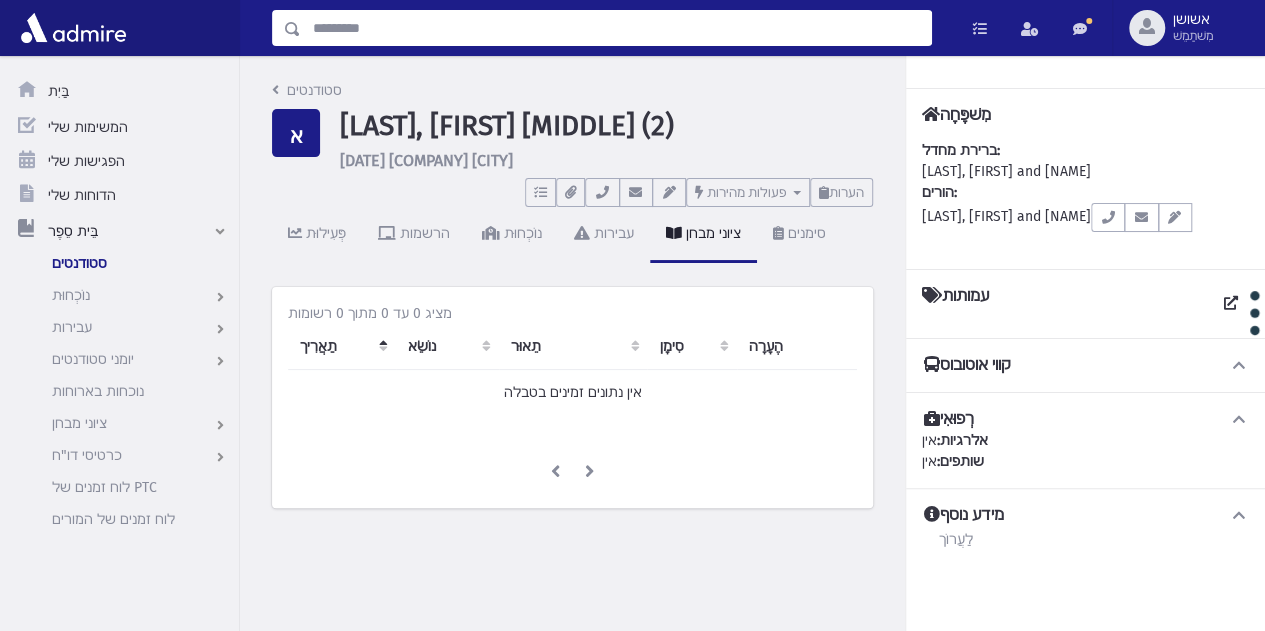 click at bounding box center [616, 28] 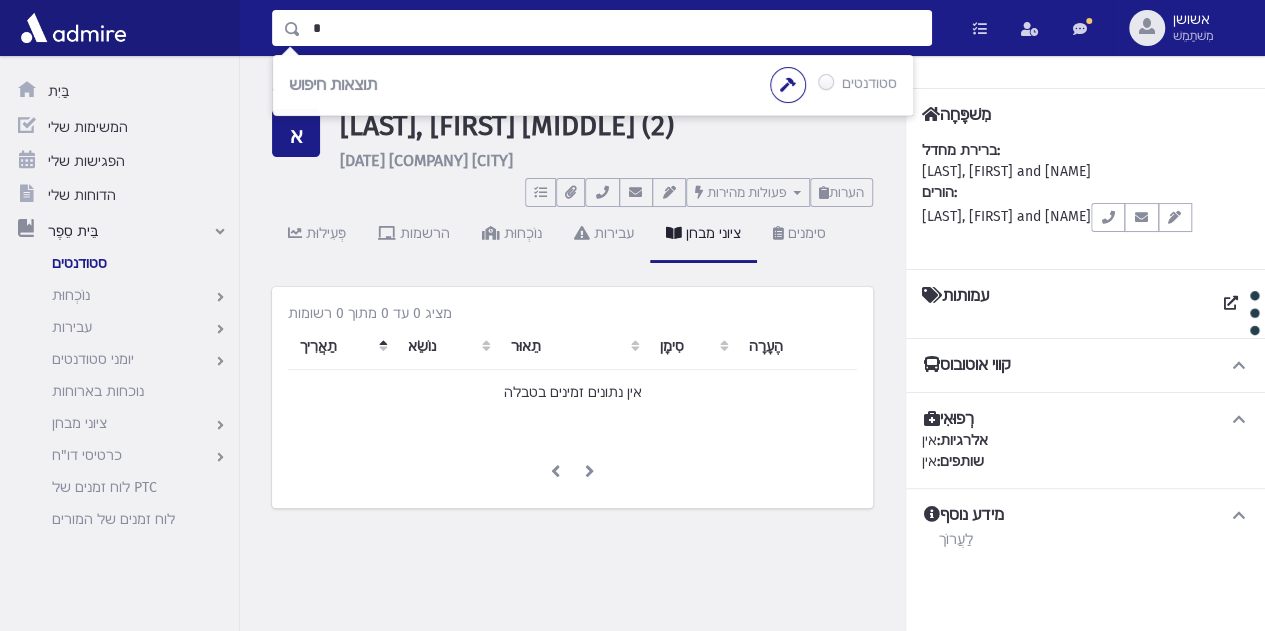 paste on "******" 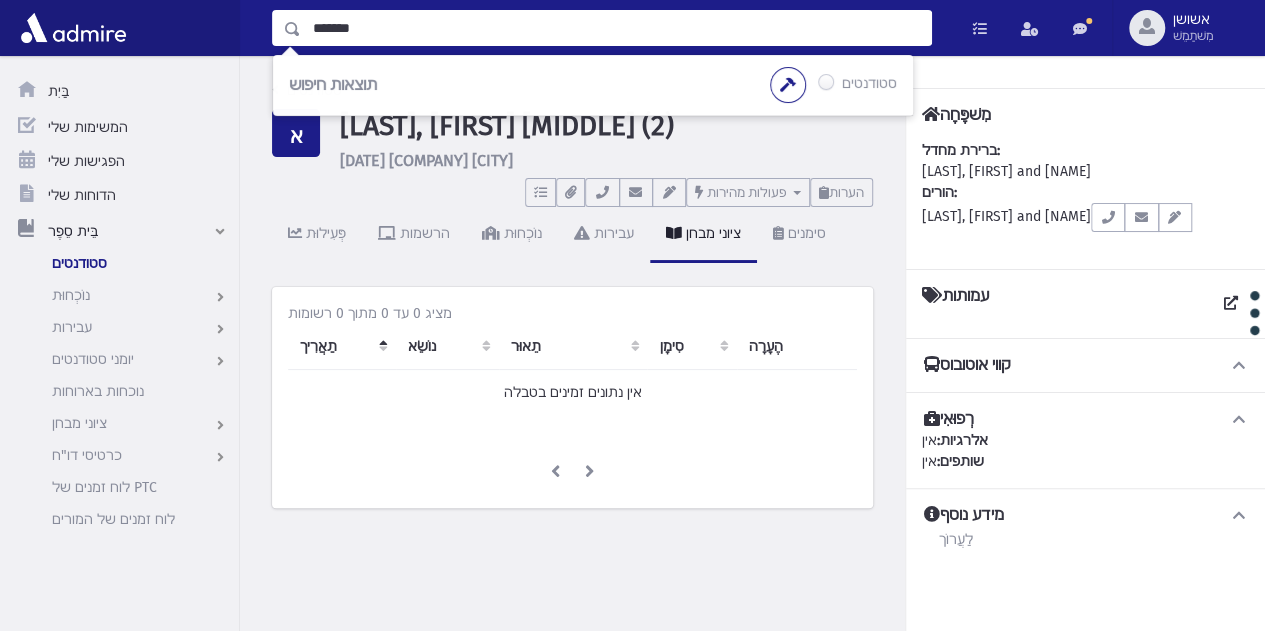 type on "*******" 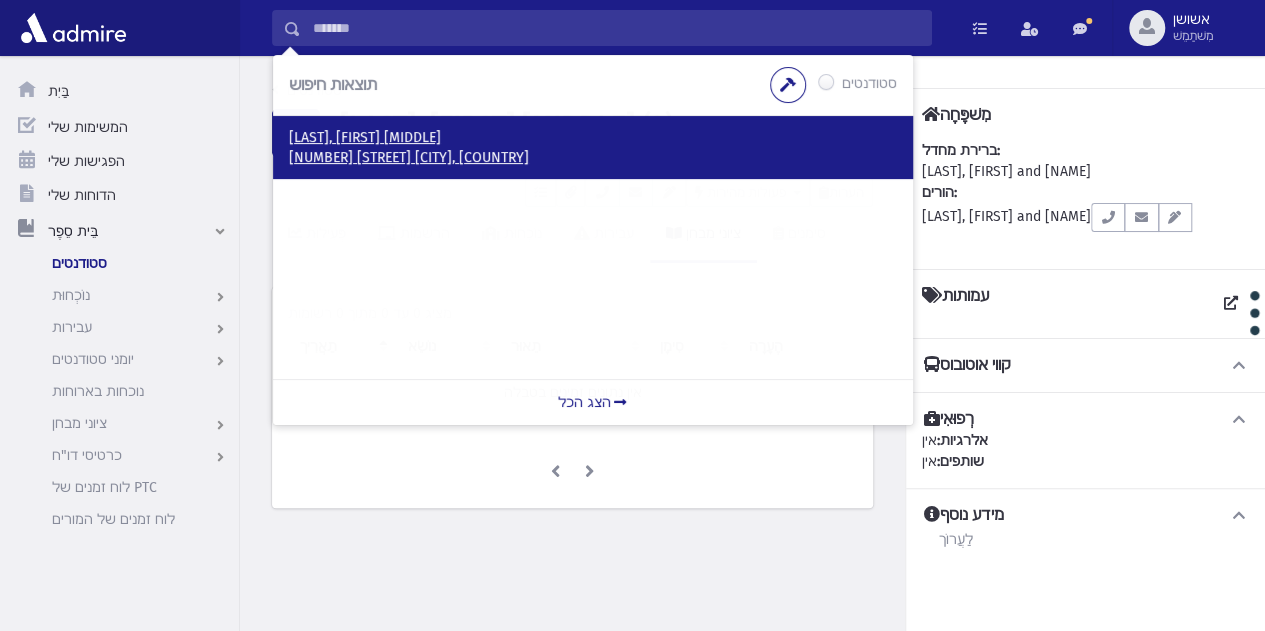 click on "30 ריב"ל ירושלים, ישראל" at bounding box center (409, 157) 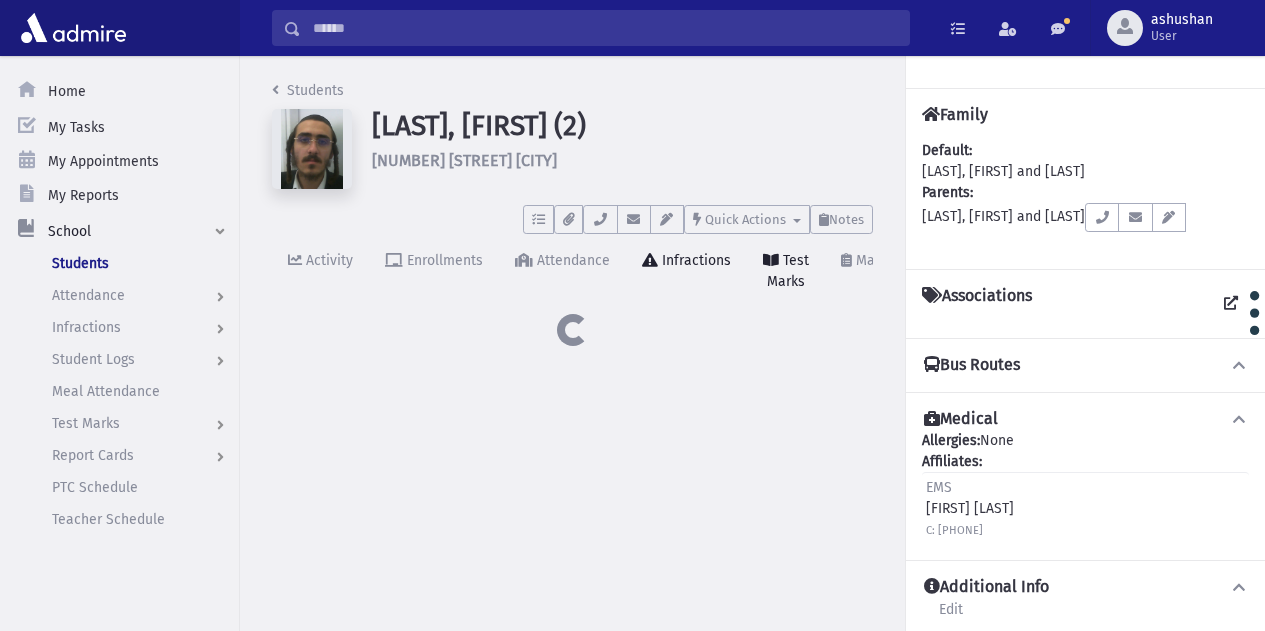 scroll, scrollTop: 0, scrollLeft: 0, axis: both 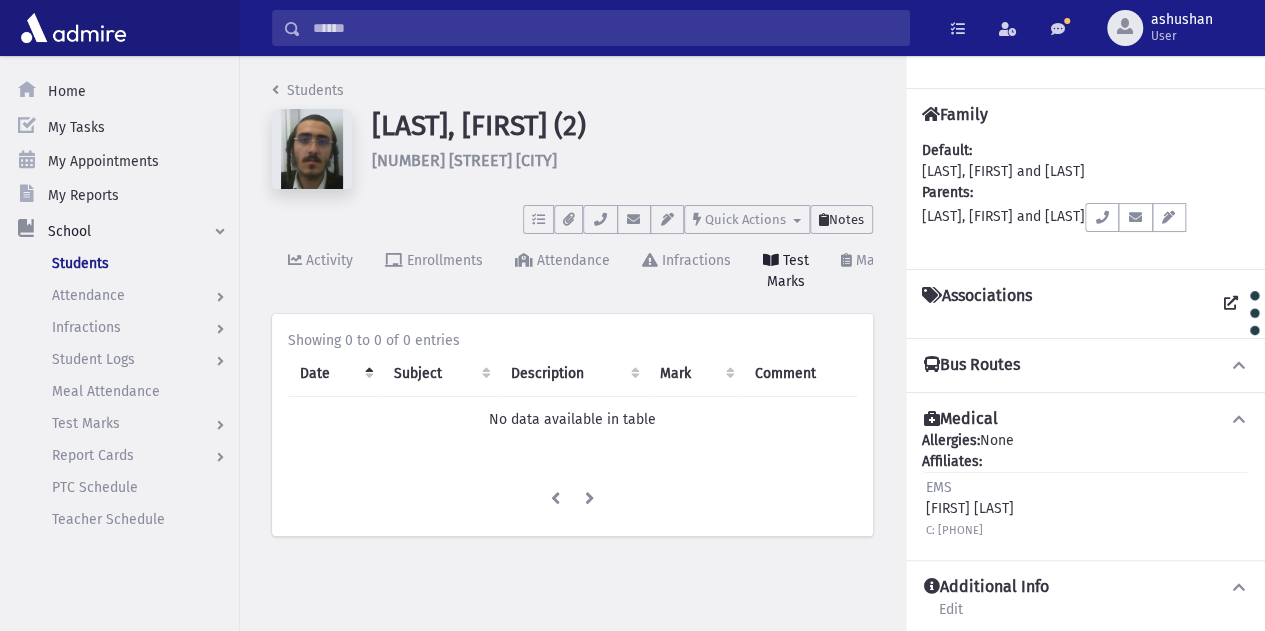 click on "Notes" at bounding box center [846, 219] 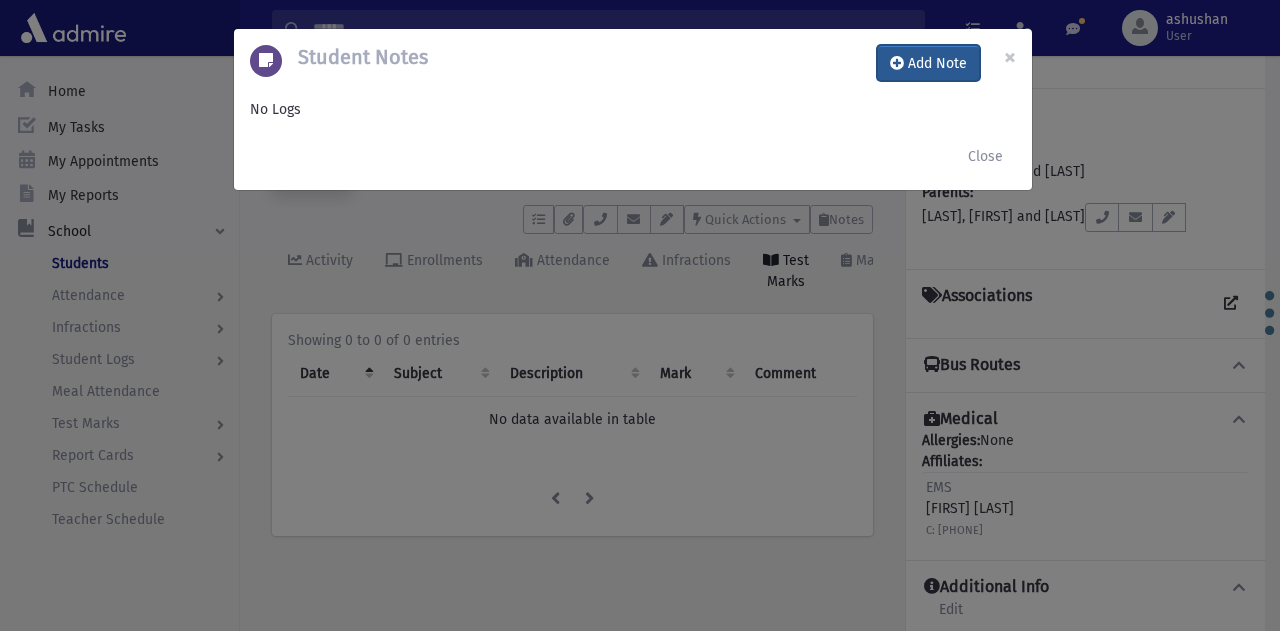 click on "Add Note" at bounding box center (928, 63) 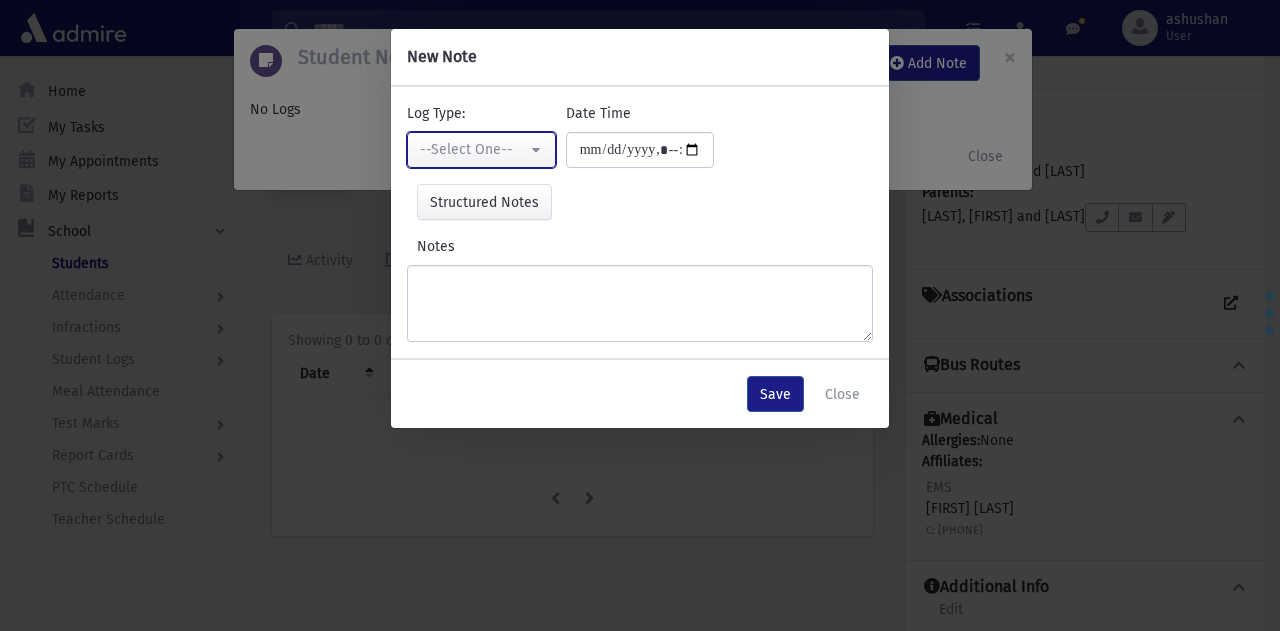 click on "--Select One--" at bounding box center (473, 149) 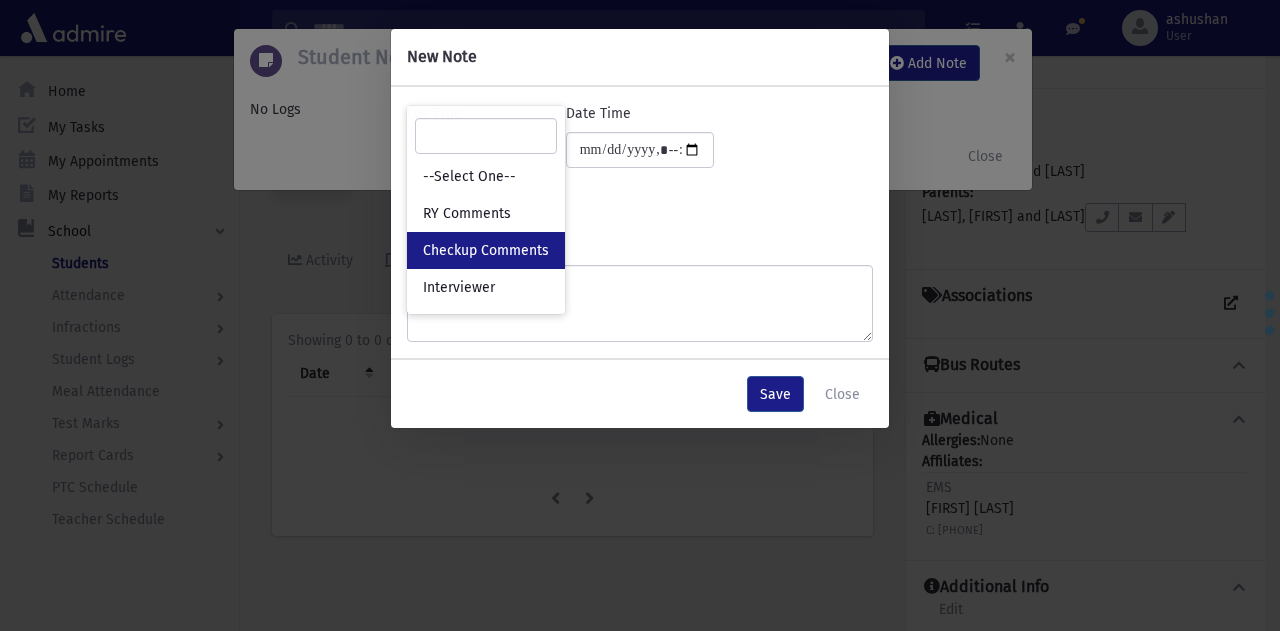 click on "Checkup Comments" at bounding box center [486, 251] 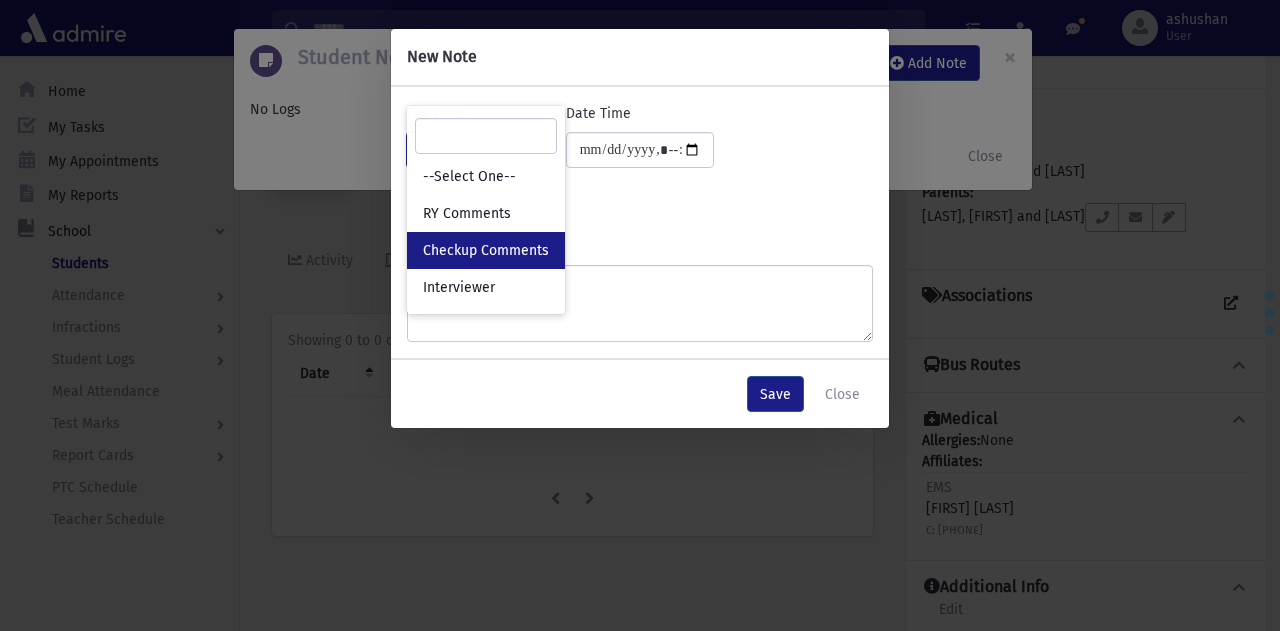 select on "*" 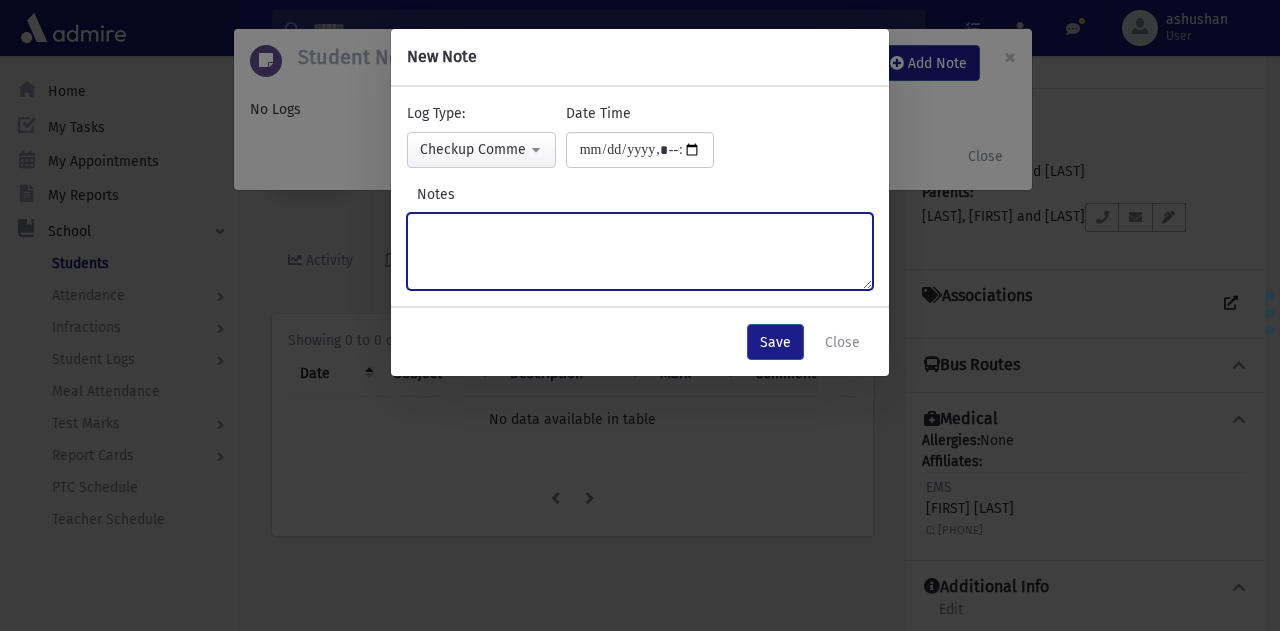 click on "Notes" at bounding box center (640, 251) 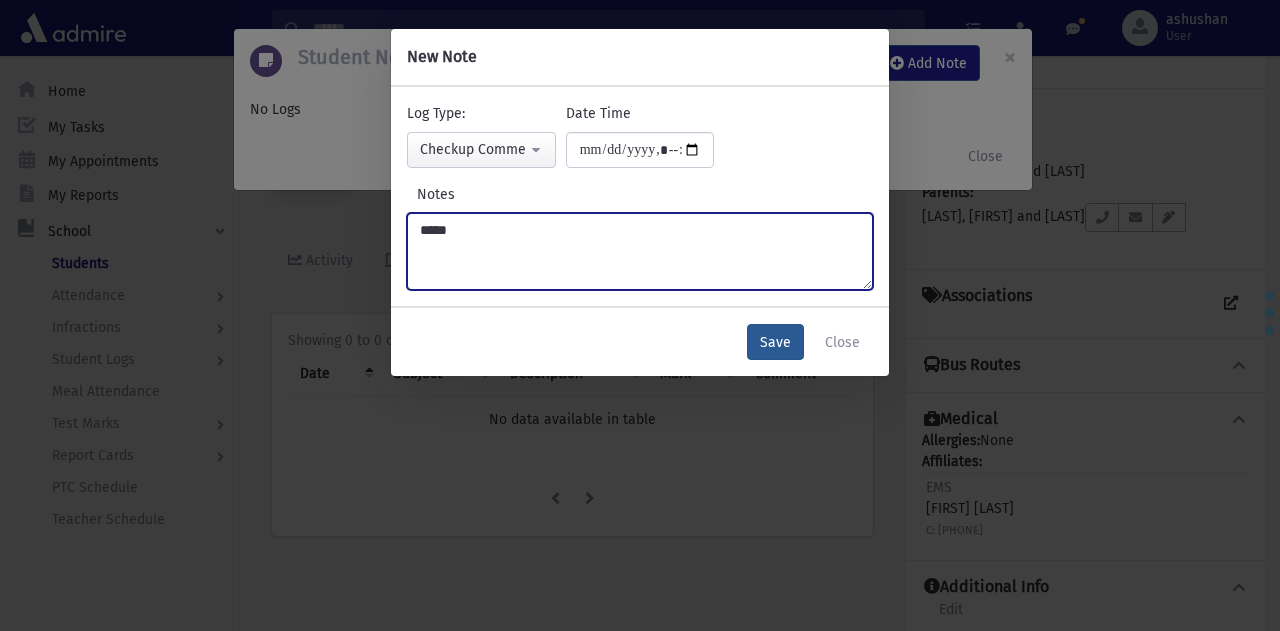 type on "*****" 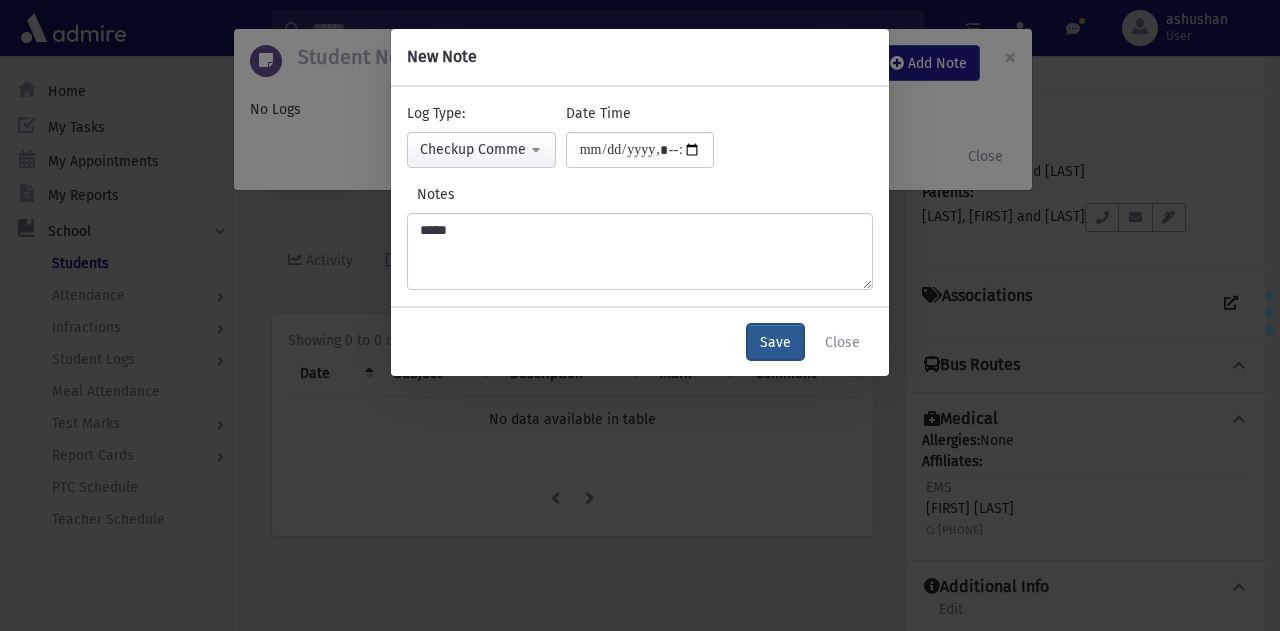 click on "Save" at bounding box center (775, 342) 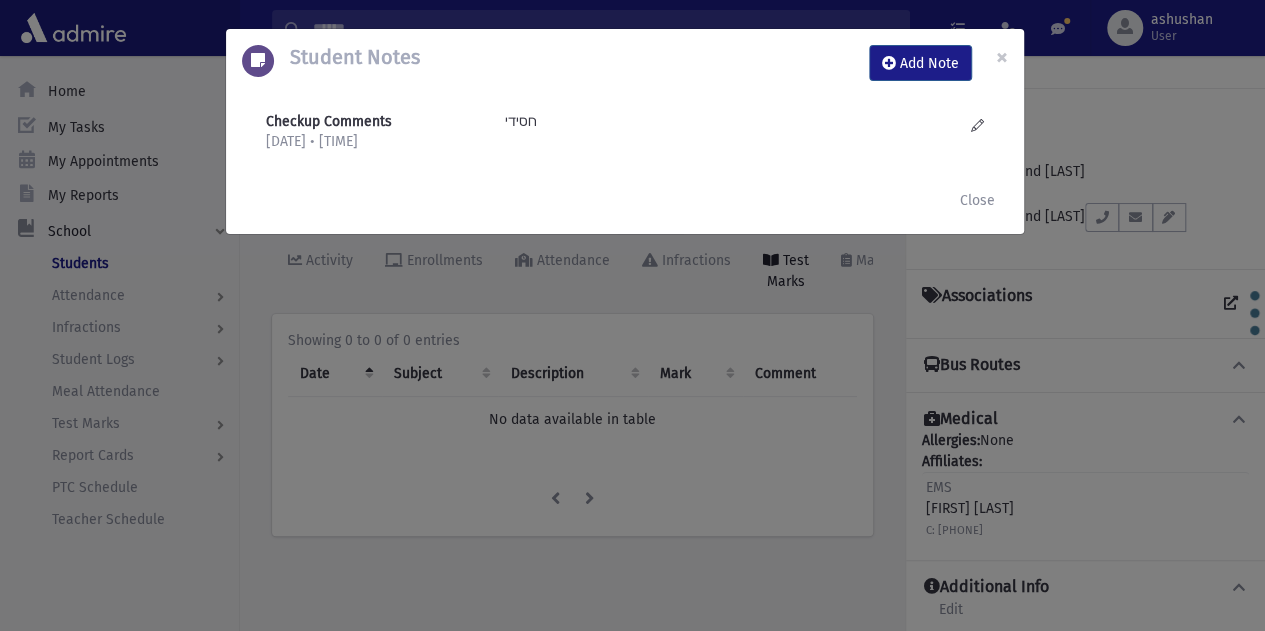 click on "Checkup Comments
[DATE] • [TIME]
חסידי" at bounding box center [632, 315] 